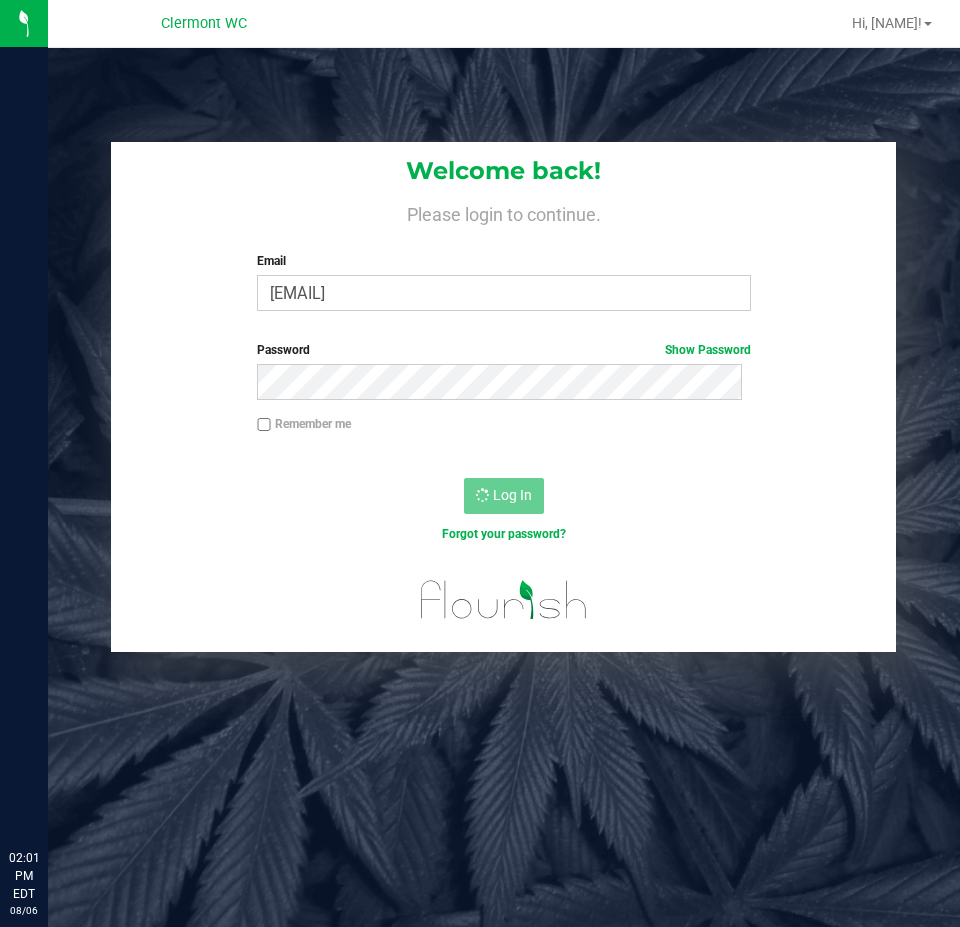 scroll, scrollTop: 0, scrollLeft: 0, axis: both 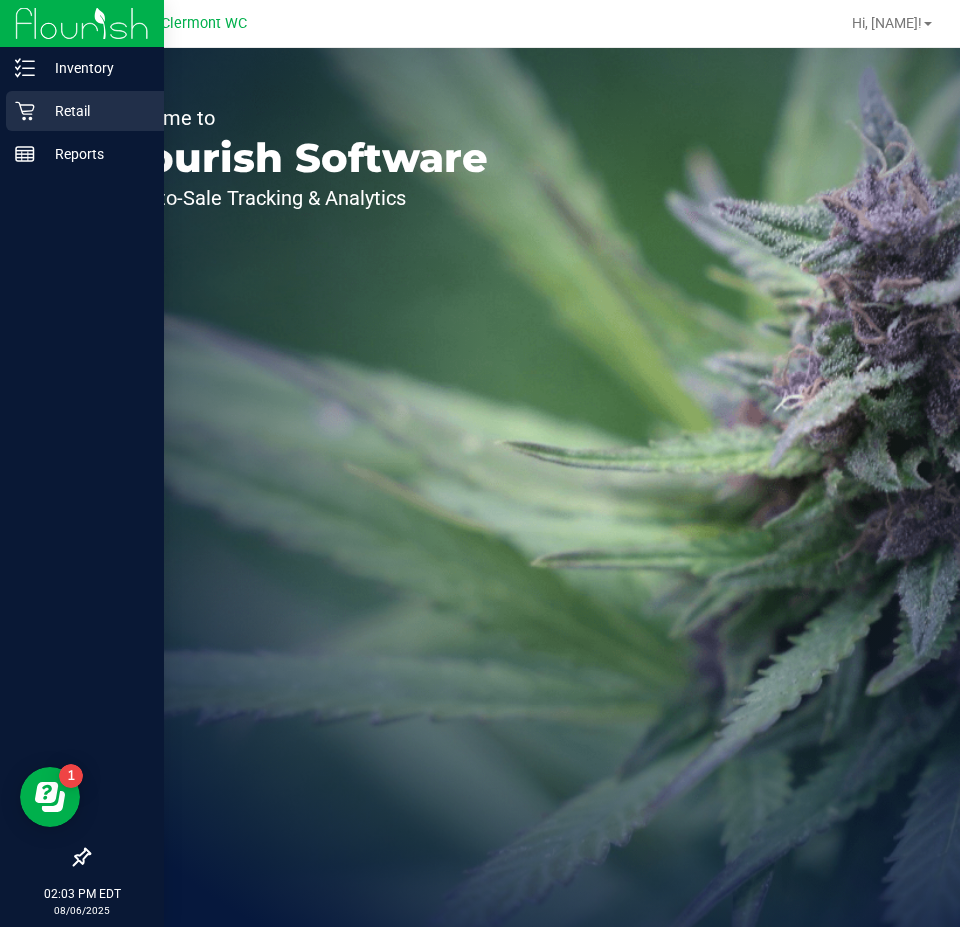 click 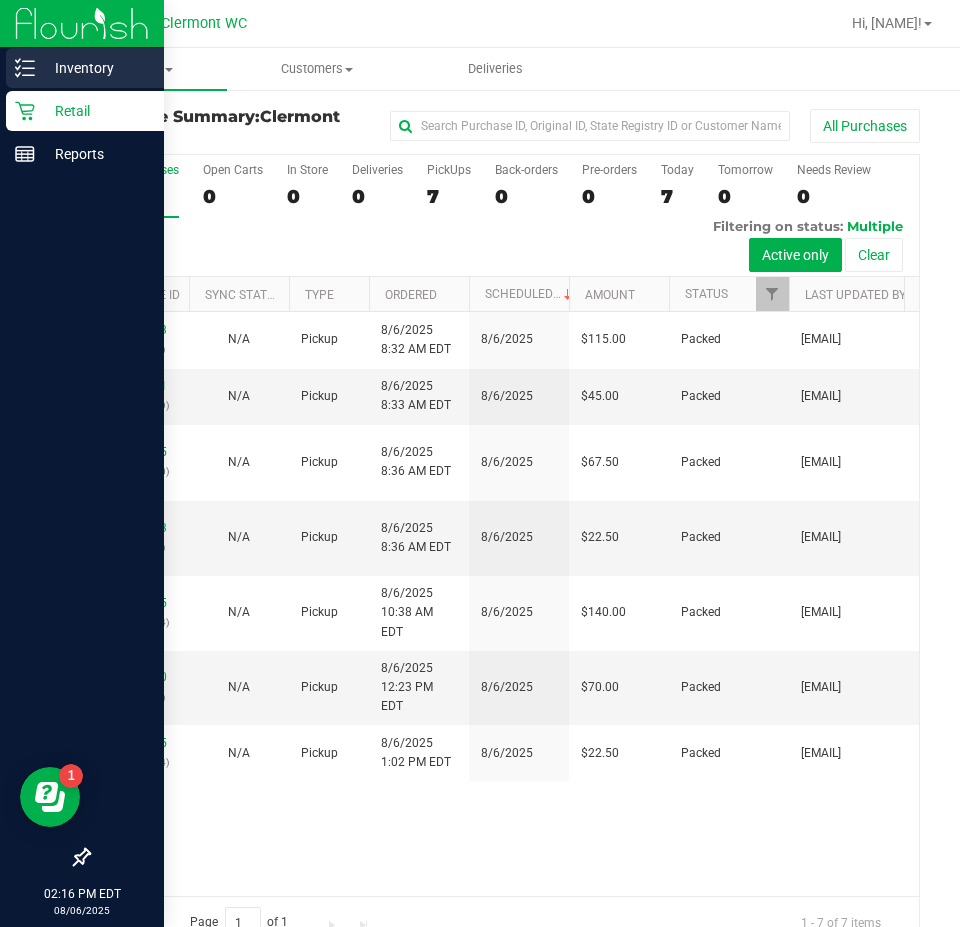 click on "Inventory" at bounding box center (85, 68) 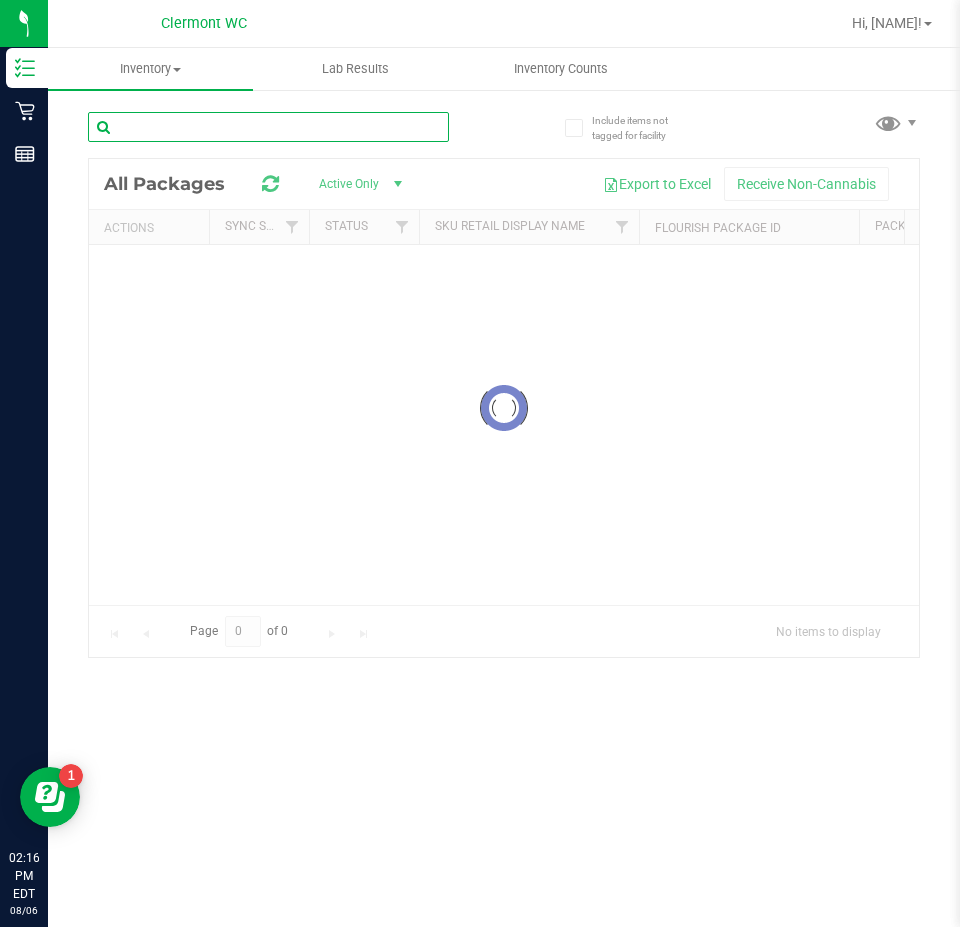 click at bounding box center (268, 127) 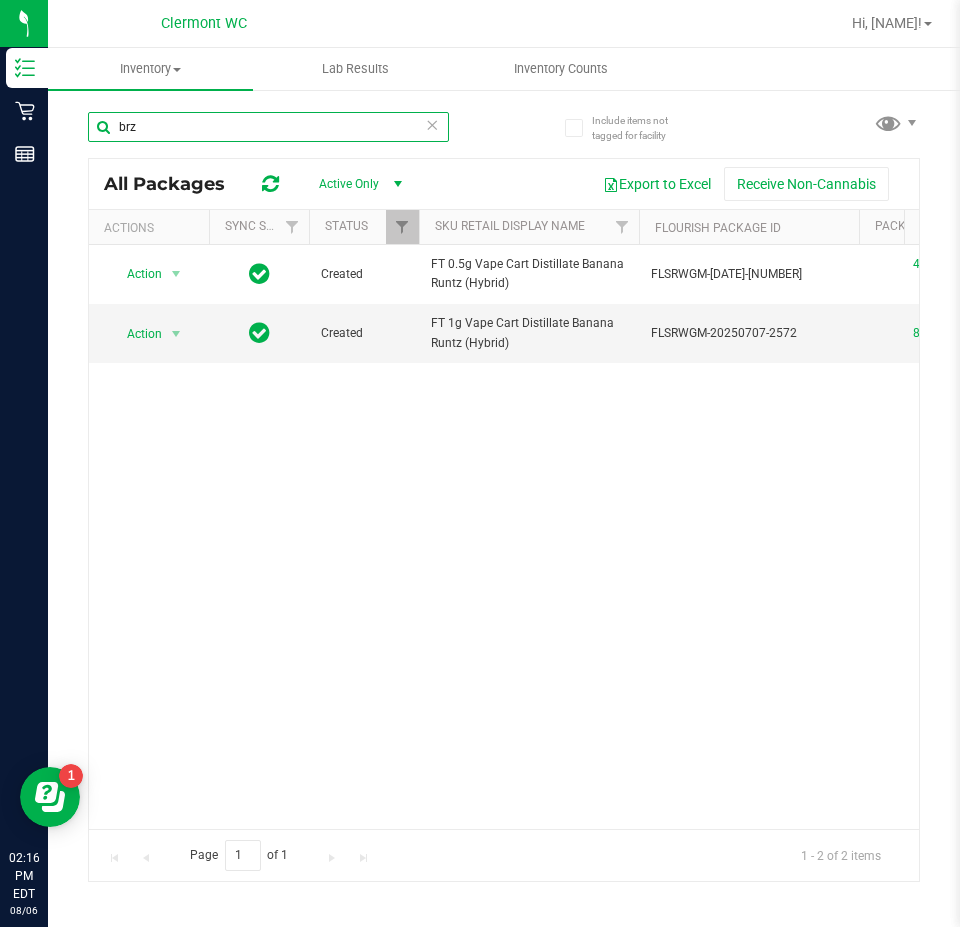 scroll, scrollTop: 0, scrollLeft: 168, axis: horizontal 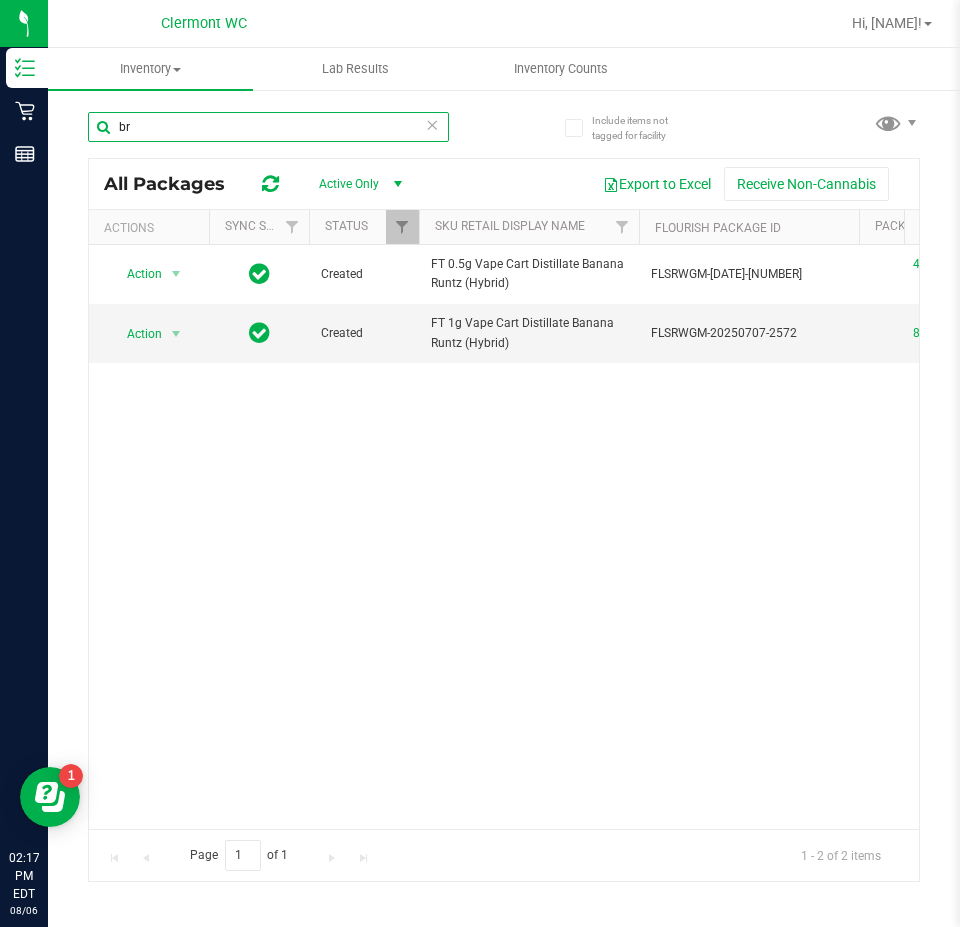 type on "b" 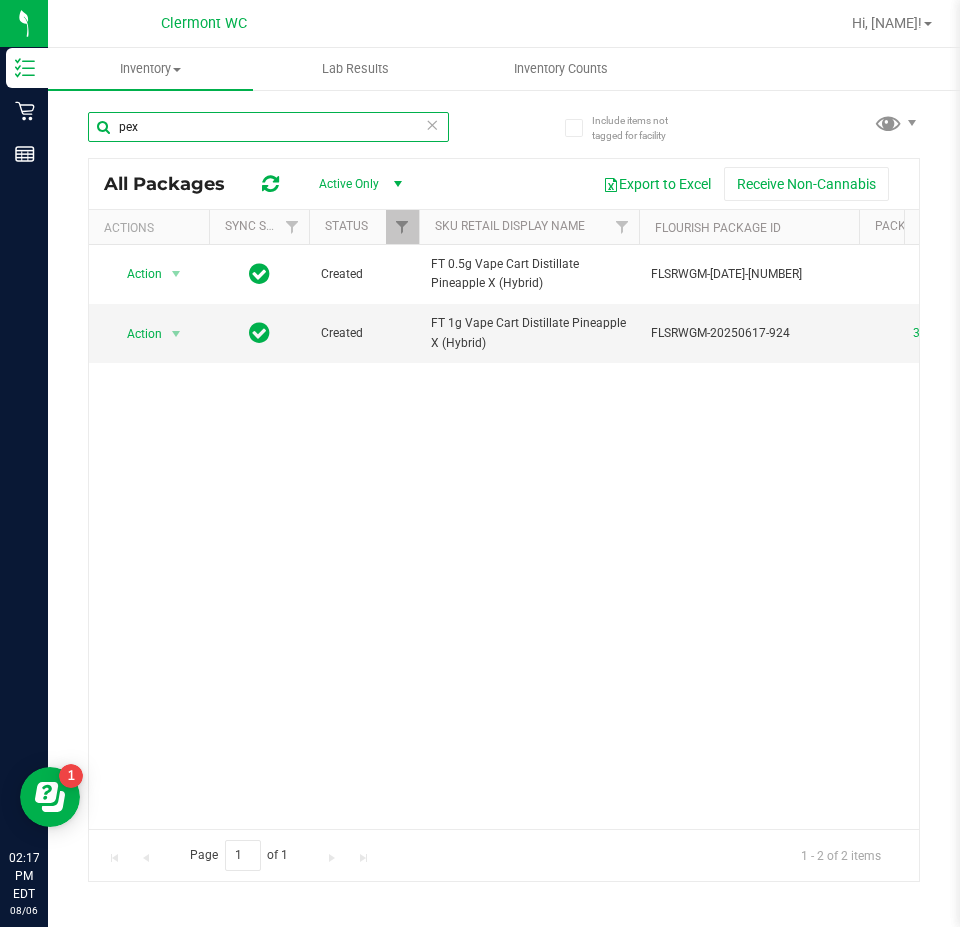 scroll, scrollTop: 0, scrollLeft: 283, axis: horizontal 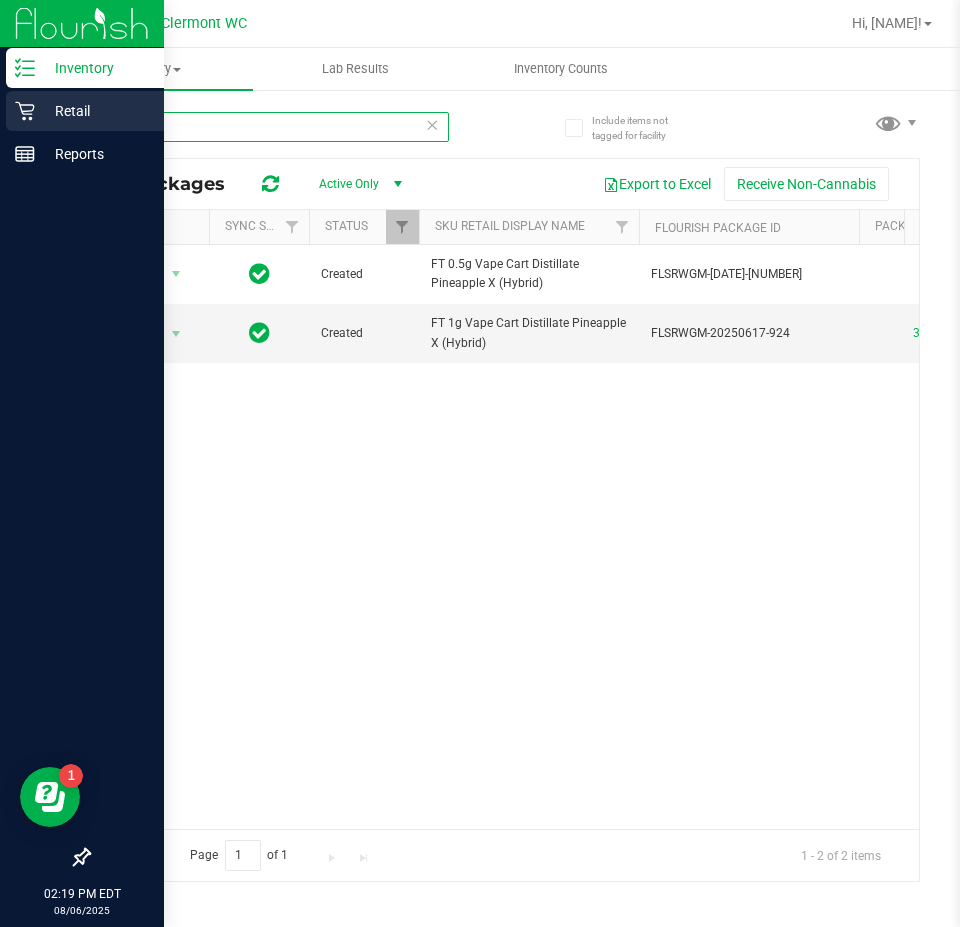 type on "pex" 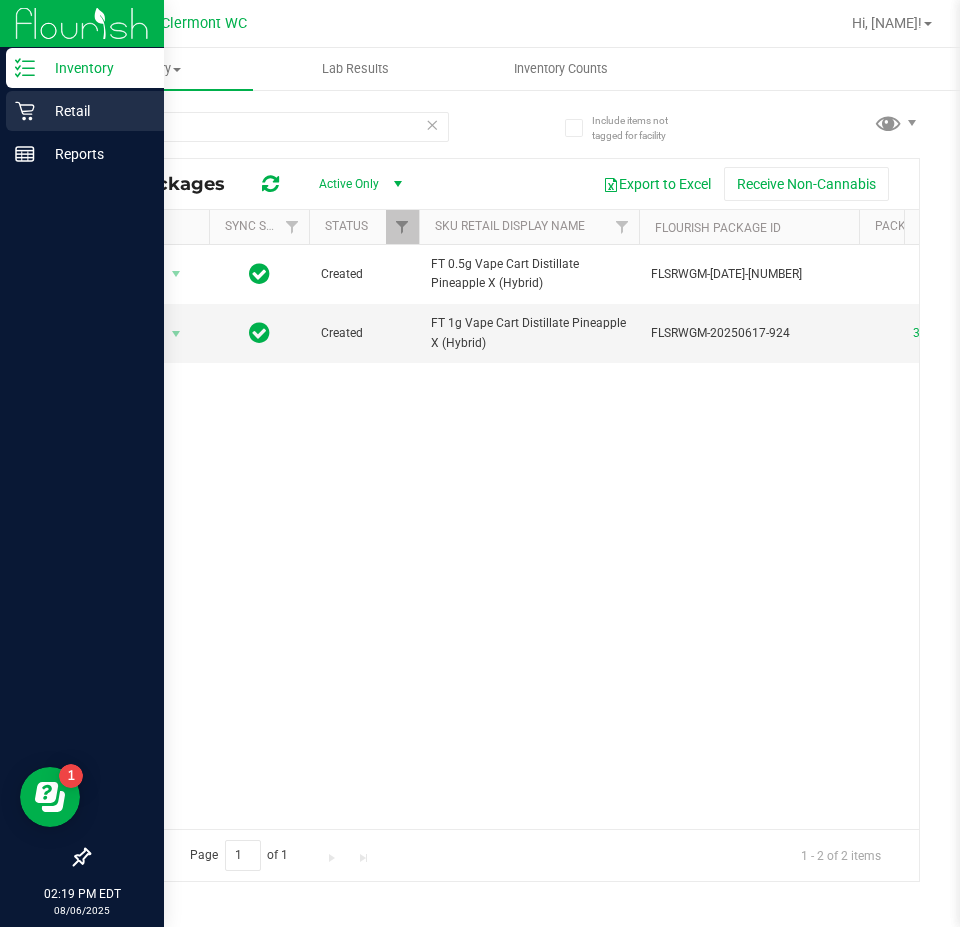 click 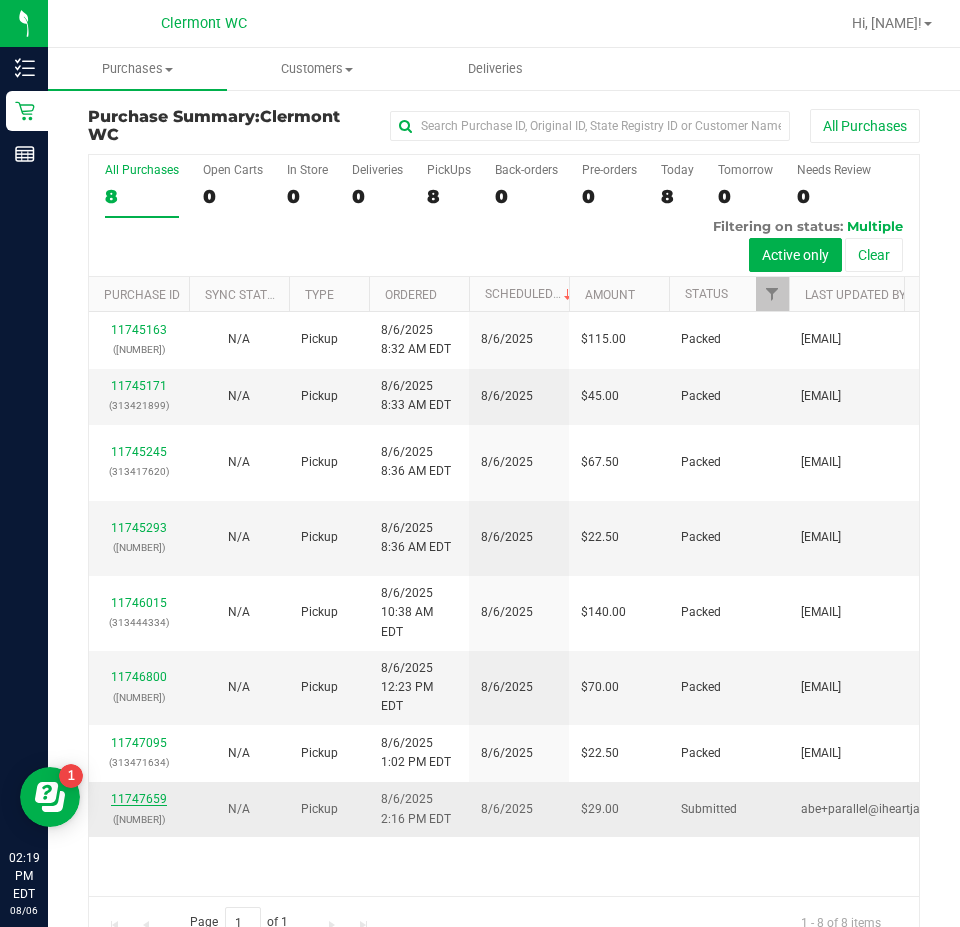 click on "11747659" at bounding box center [139, 799] 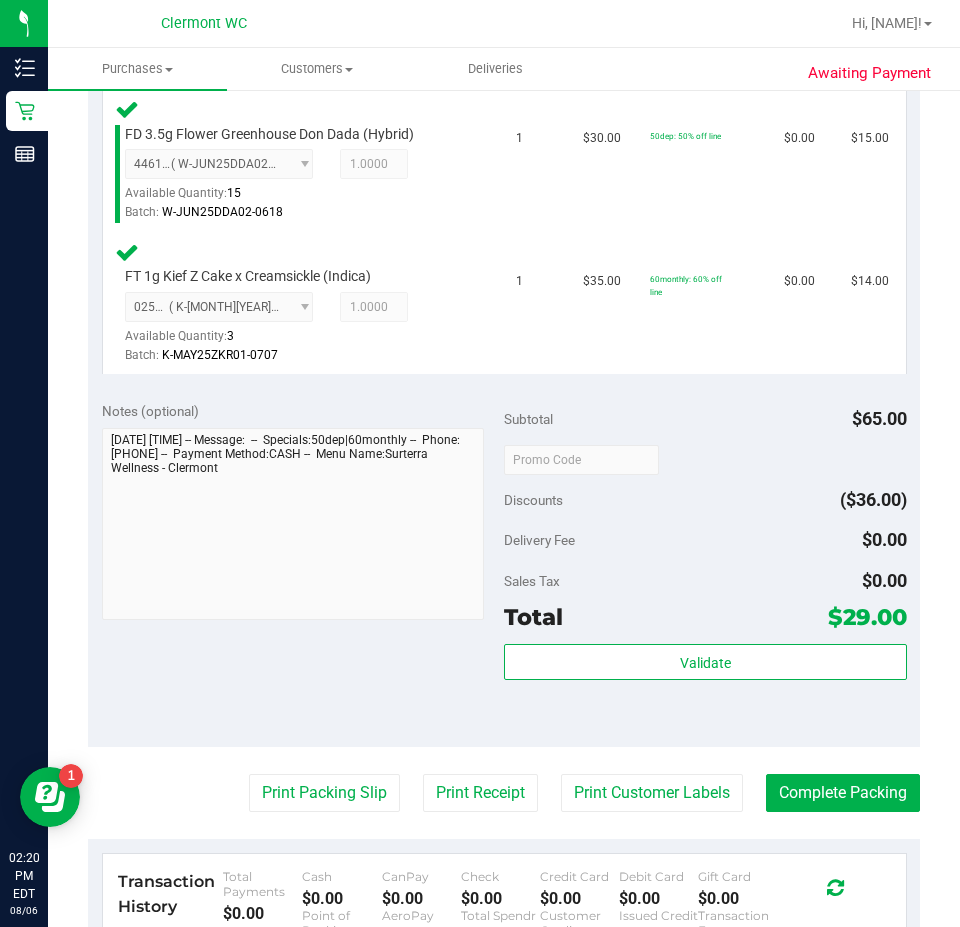scroll, scrollTop: 564, scrollLeft: 0, axis: vertical 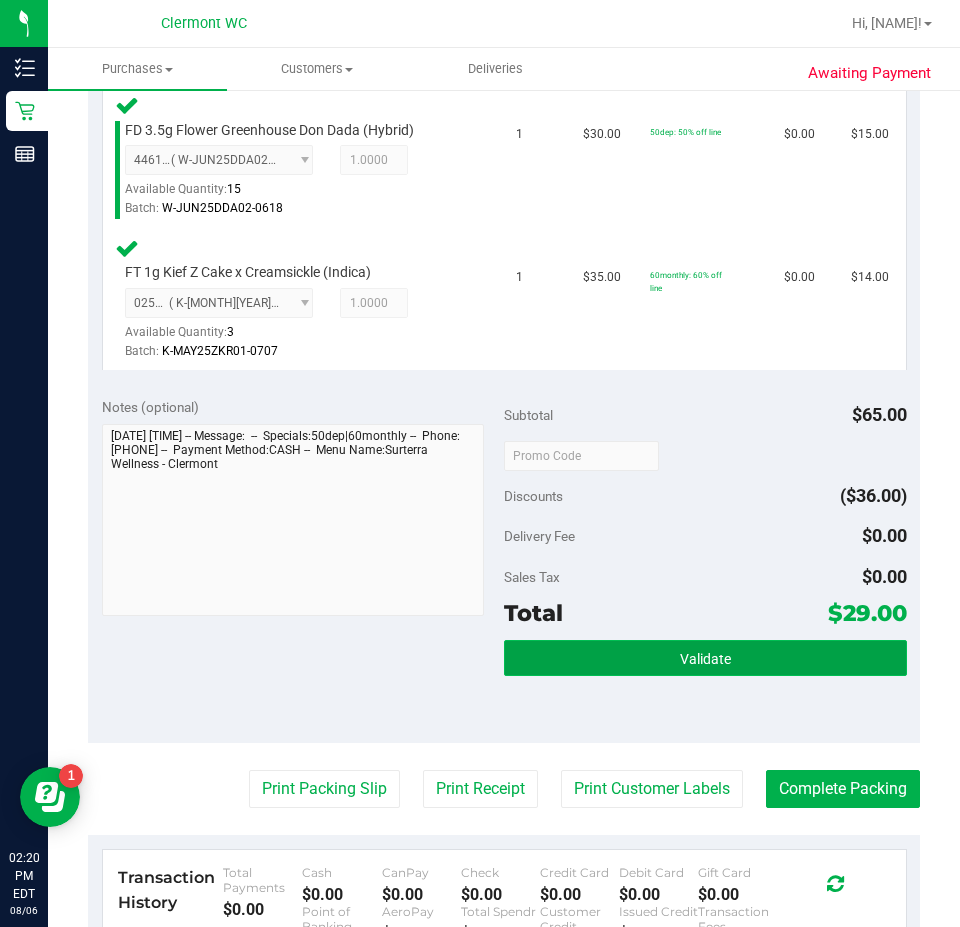 click on "Validate" at bounding box center [705, 659] 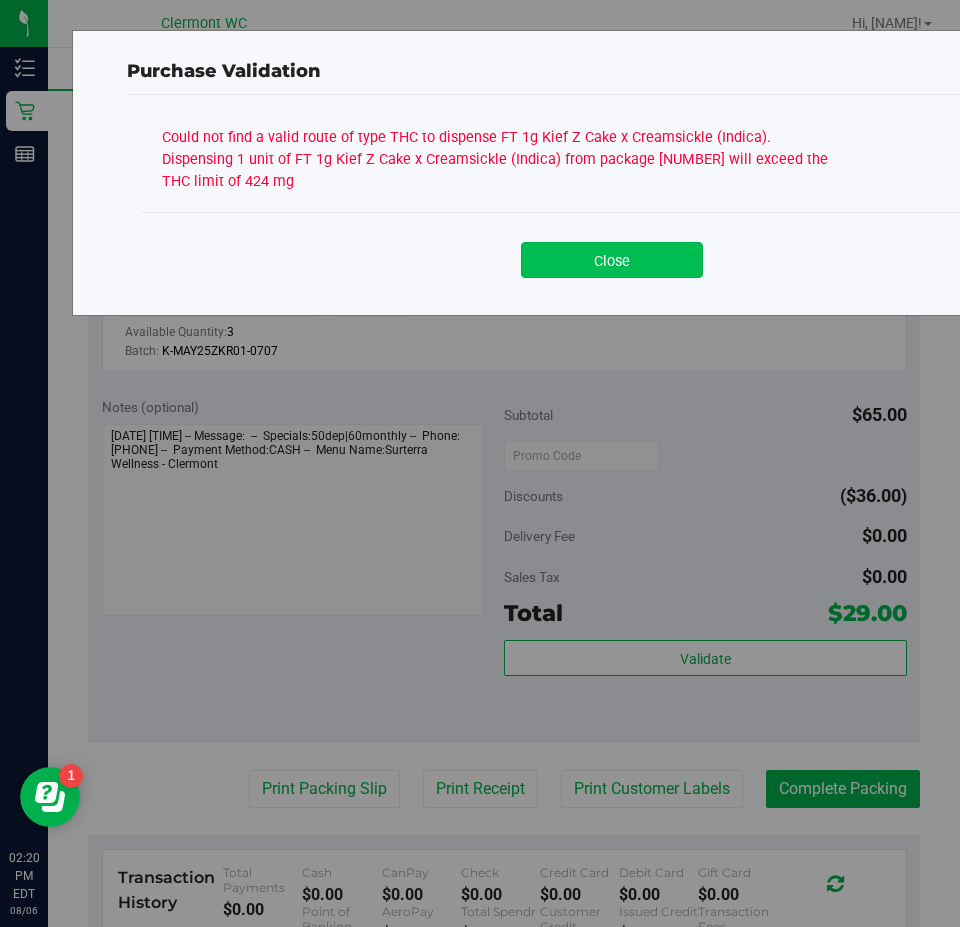 click on "Close" at bounding box center (612, 260) 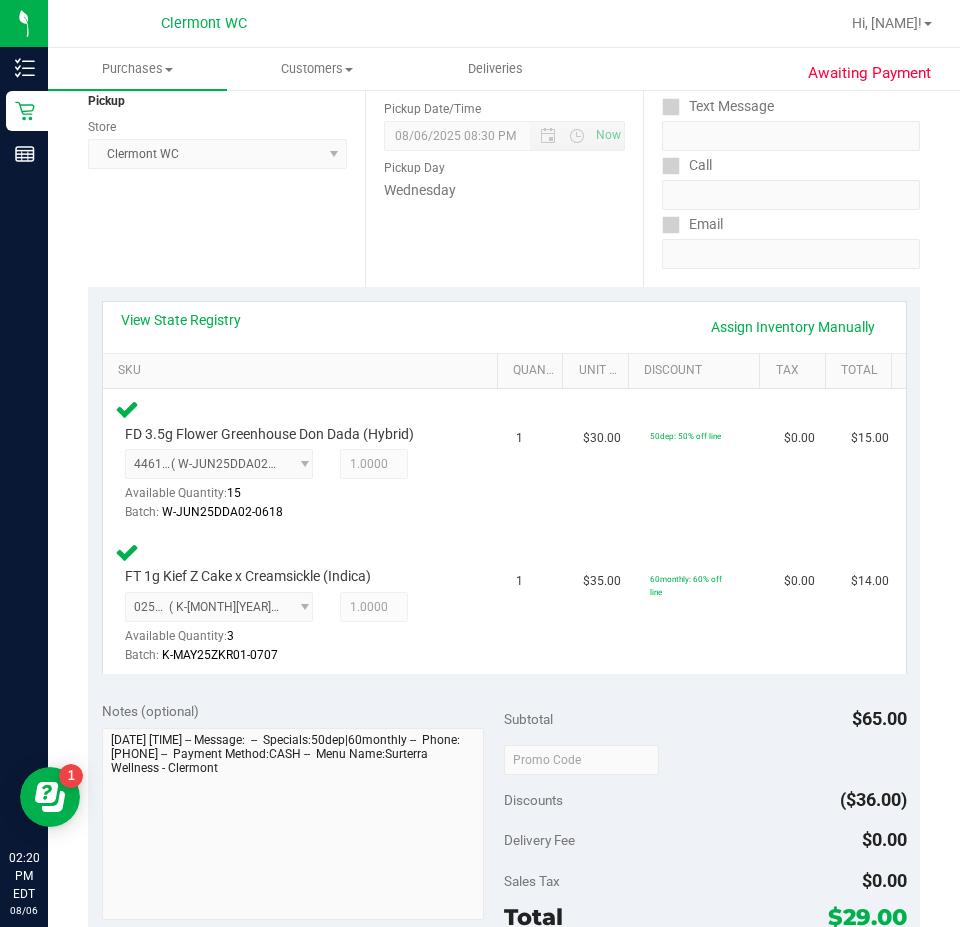 scroll, scrollTop: 250, scrollLeft: 0, axis: vertical 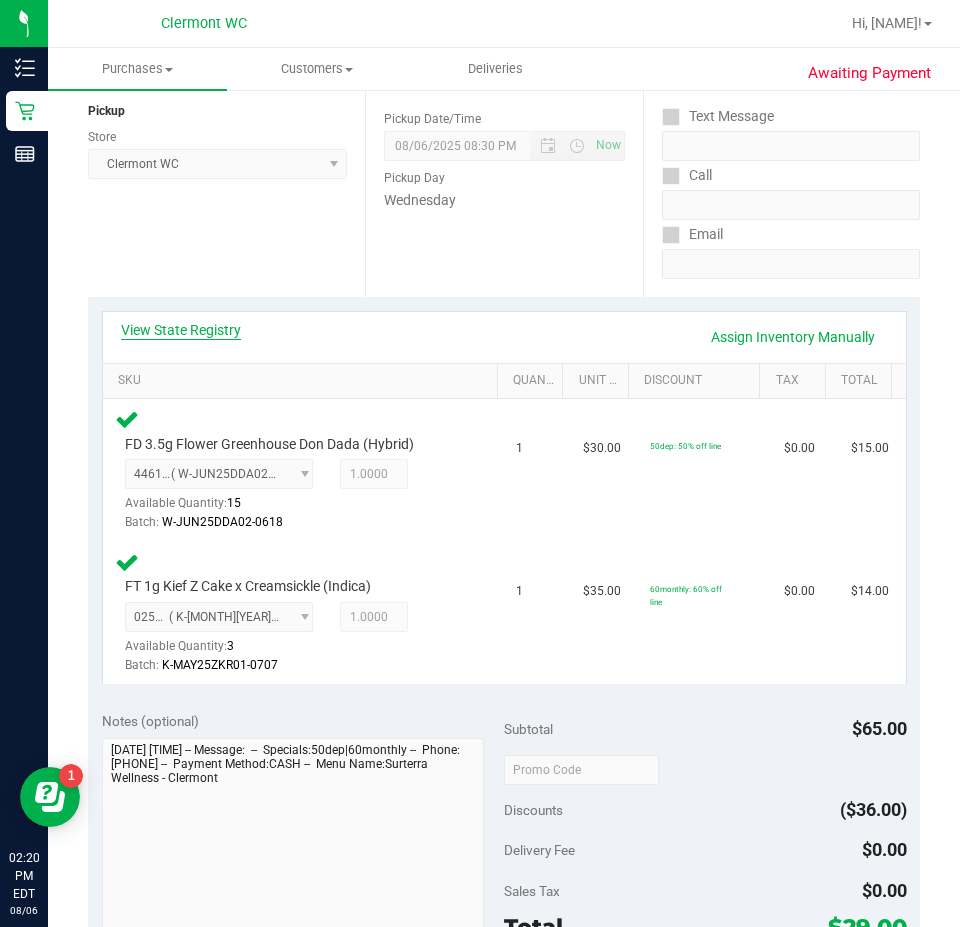 click on "View State Registry" at bounding box center (181, 330) 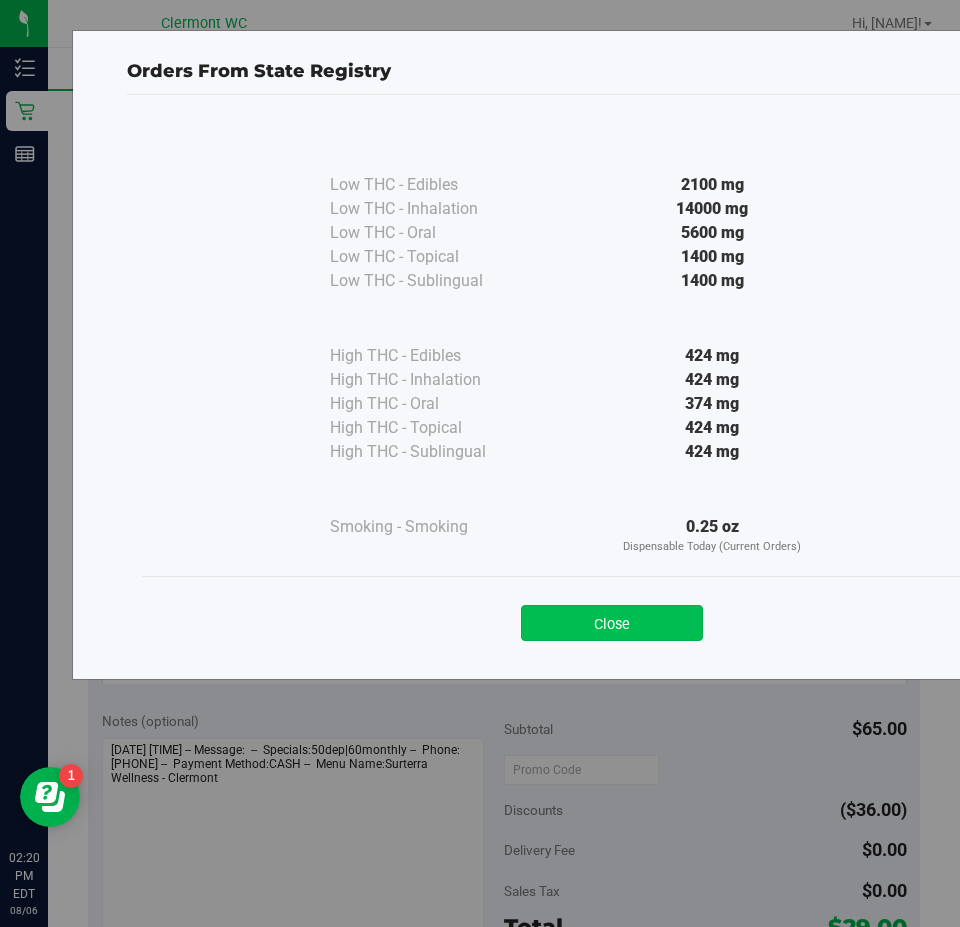 click on "Close" at bounding box center (612, 623) 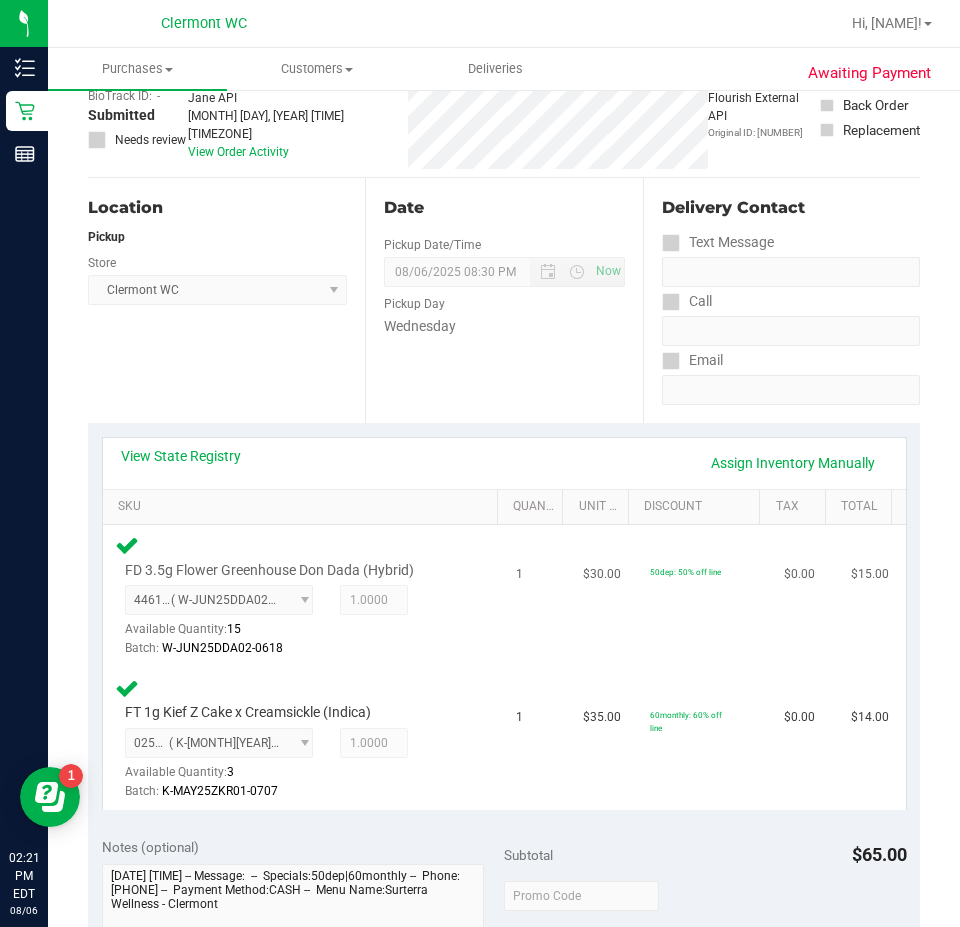 scroll, scrollTop: 0, scrollLeft: 0, axis: both 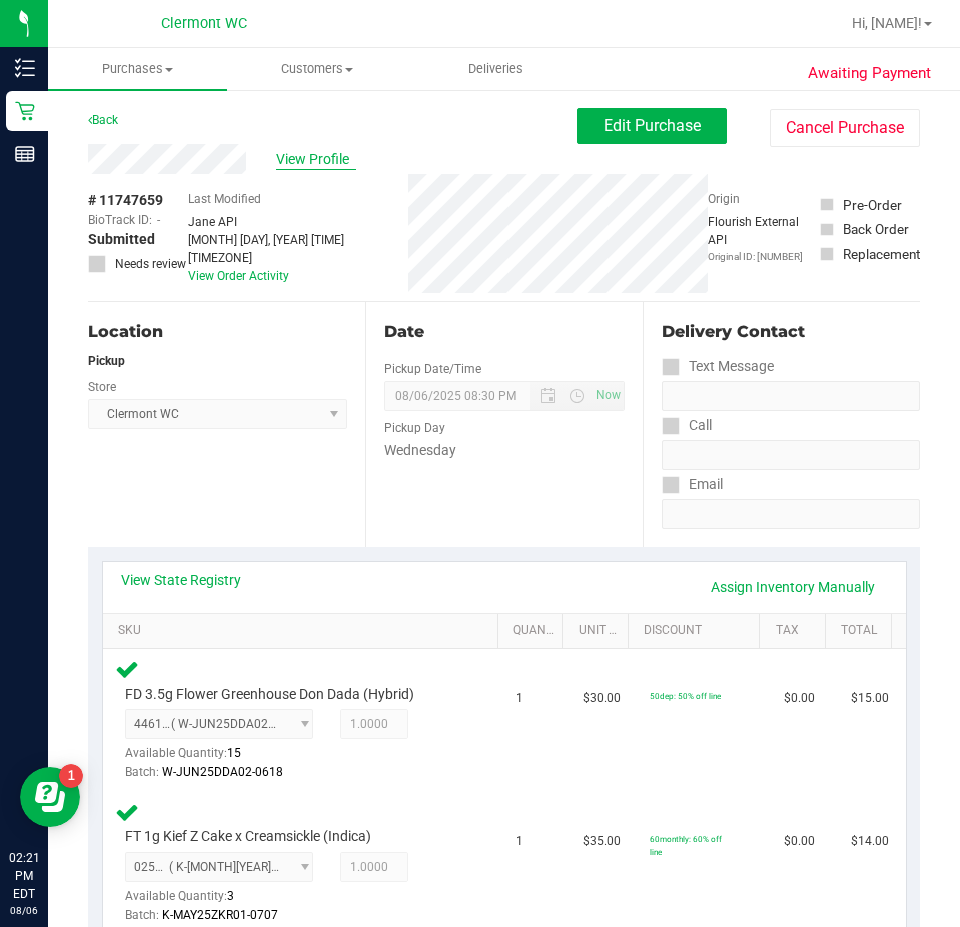 click on "View Profile" at bounding box center [316, 159] 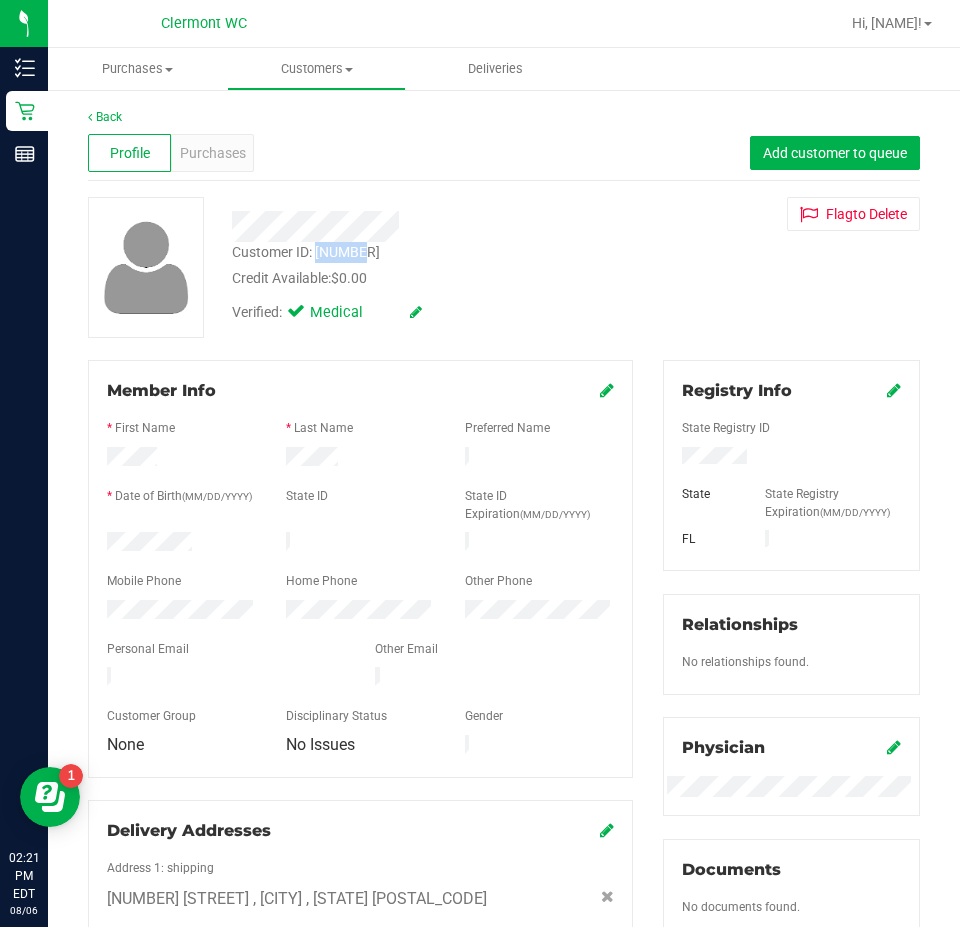 drag, startPoint x: 319, startPoint y: 253, endPoint x: 377, endPoint y: 250, distance: 58.077534 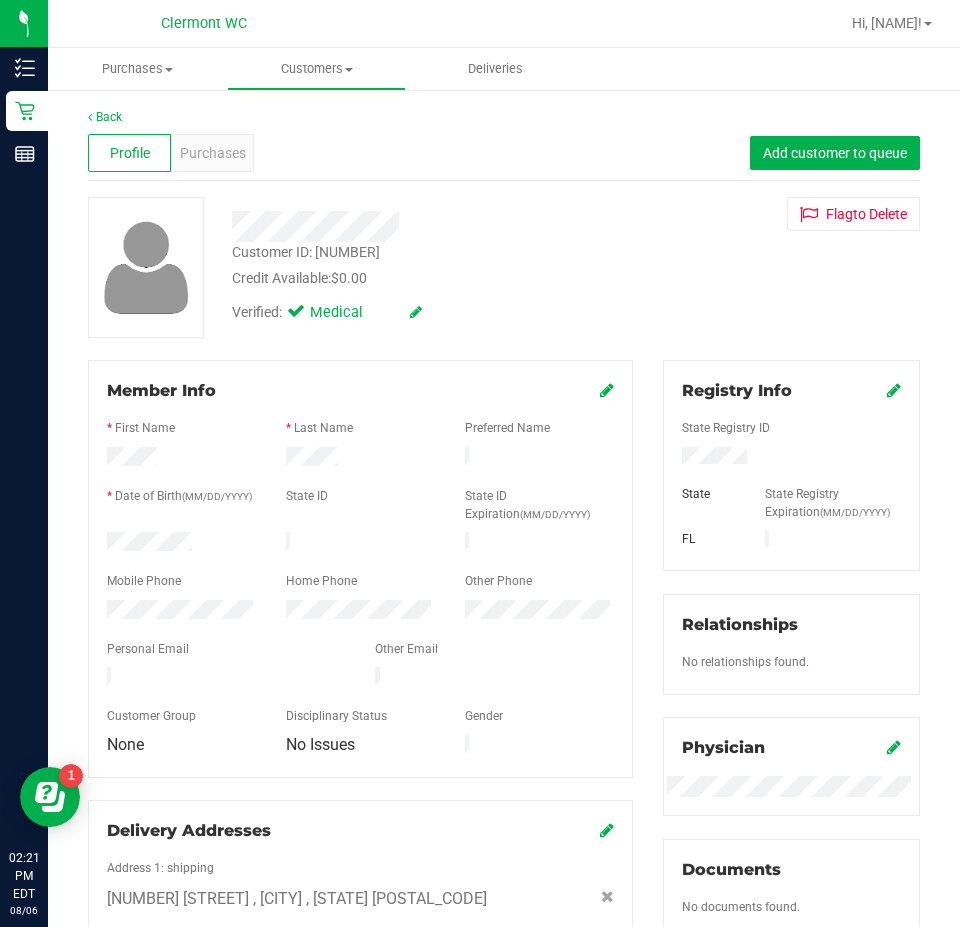 click on "Credit Available:
$0.00" at bounding box center [432, 278] 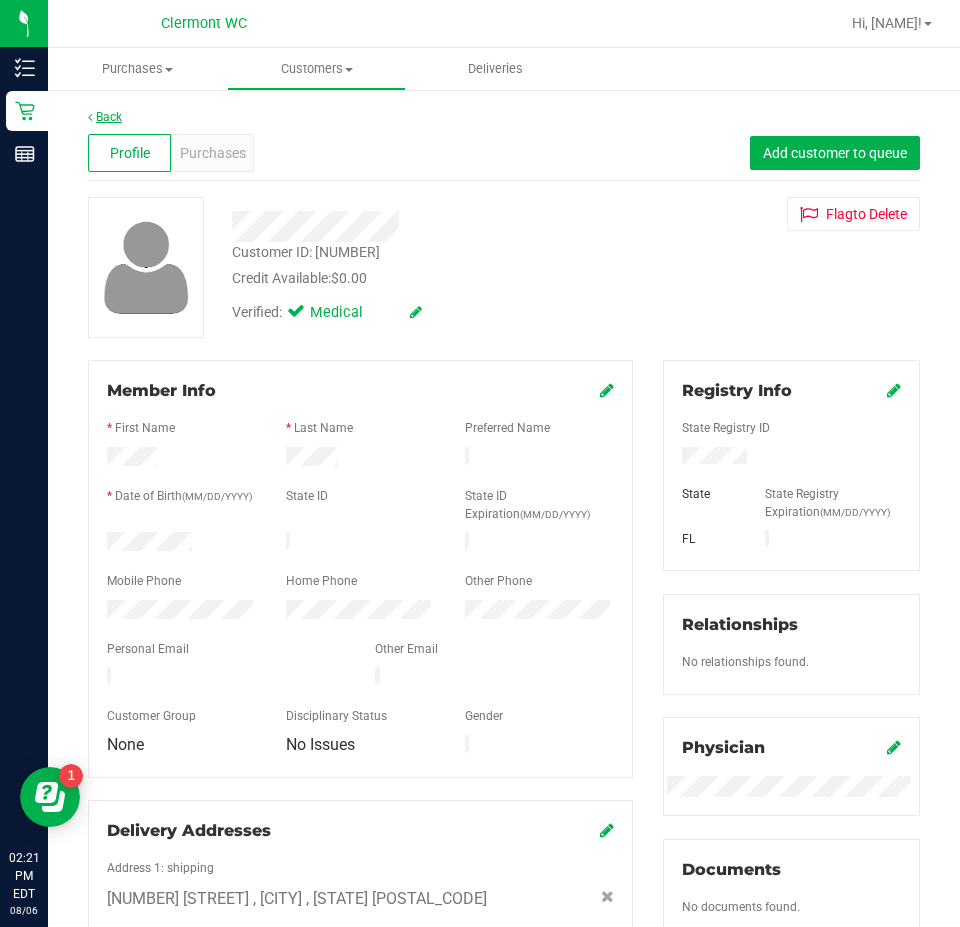 click on "Back" at bounding box center (105, 117) 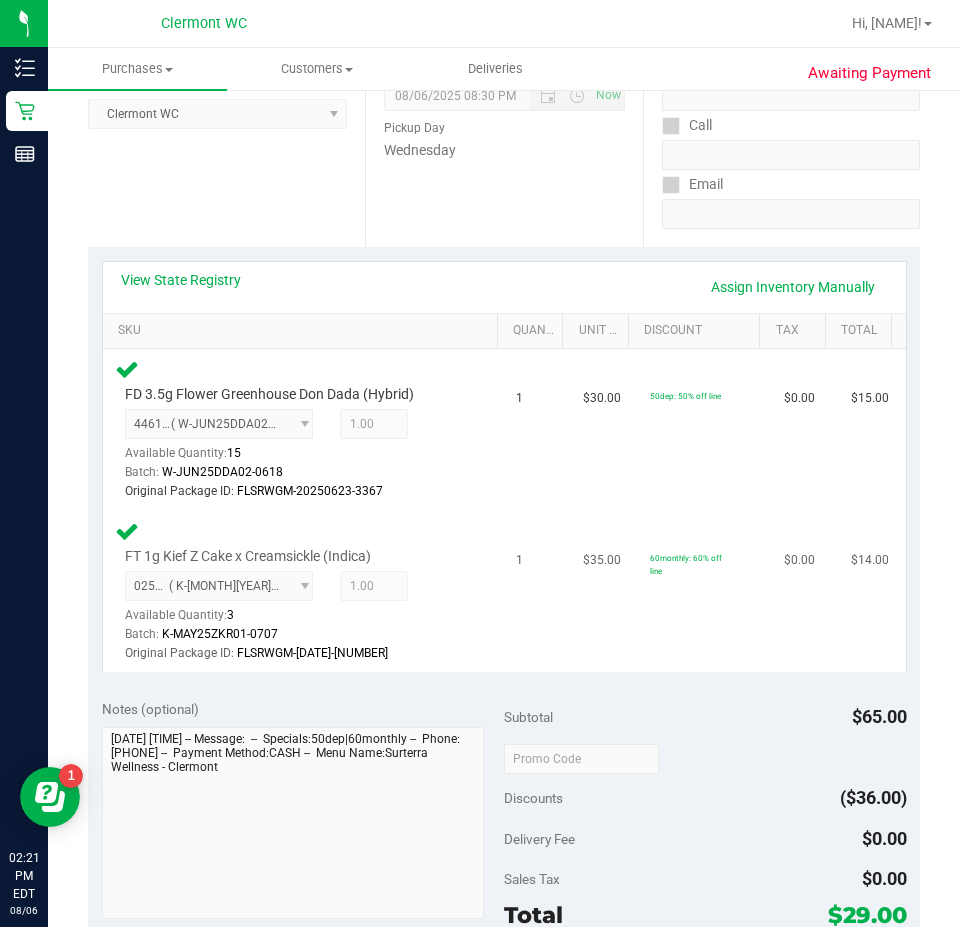 scroll, scrollTop: 0, scrollLeft: 0, axis: both 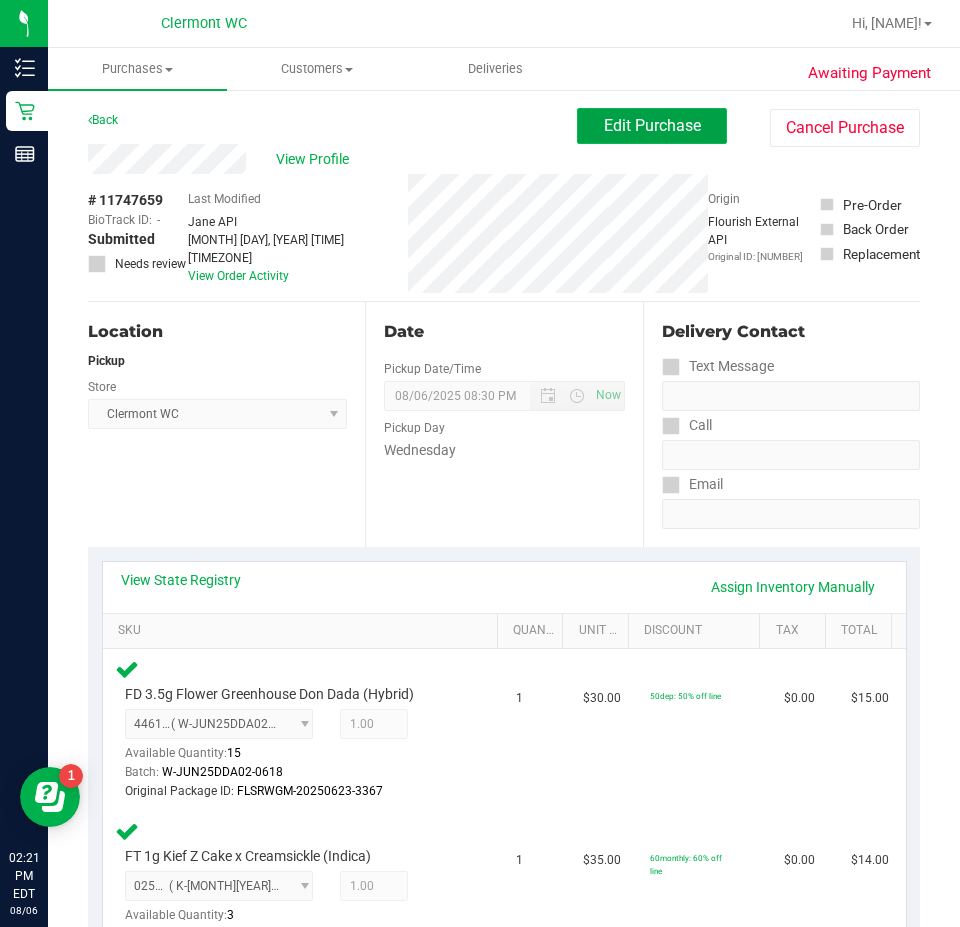 click on "Edit Purchase" at bounding box center (652, 126) 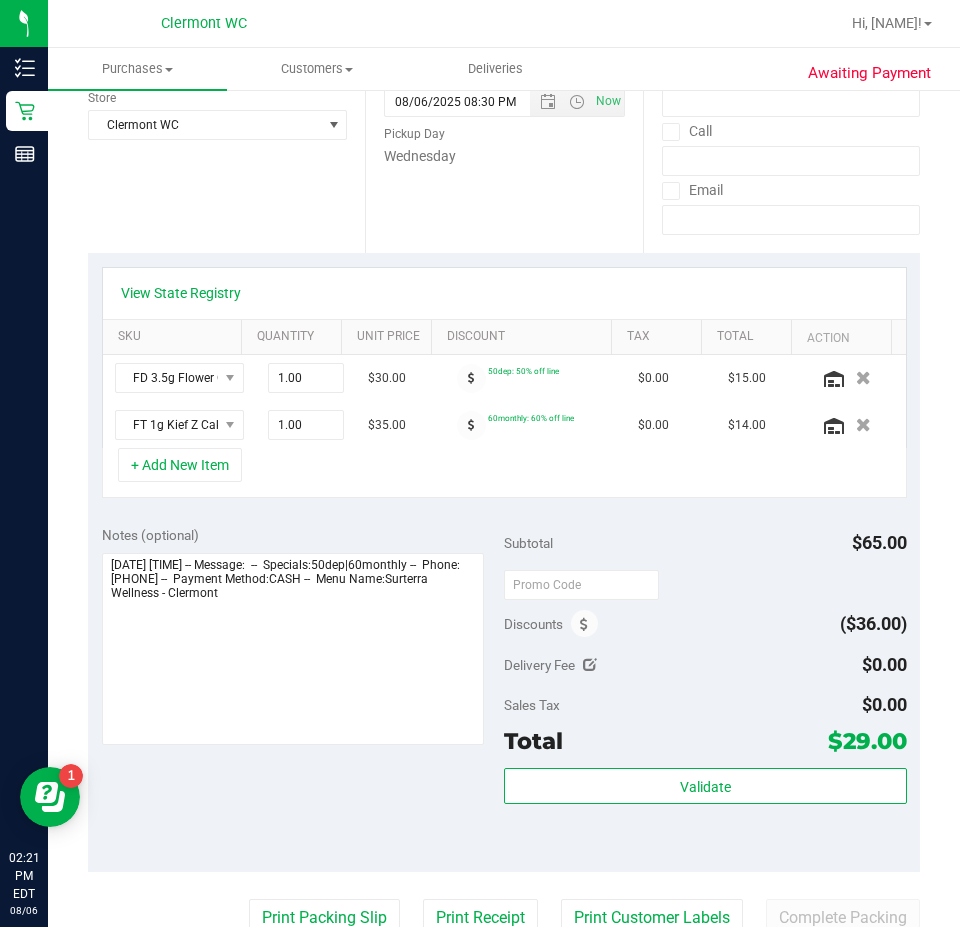 scroll, scrollTop: 300, scrollLeft: 0, axis: vertical 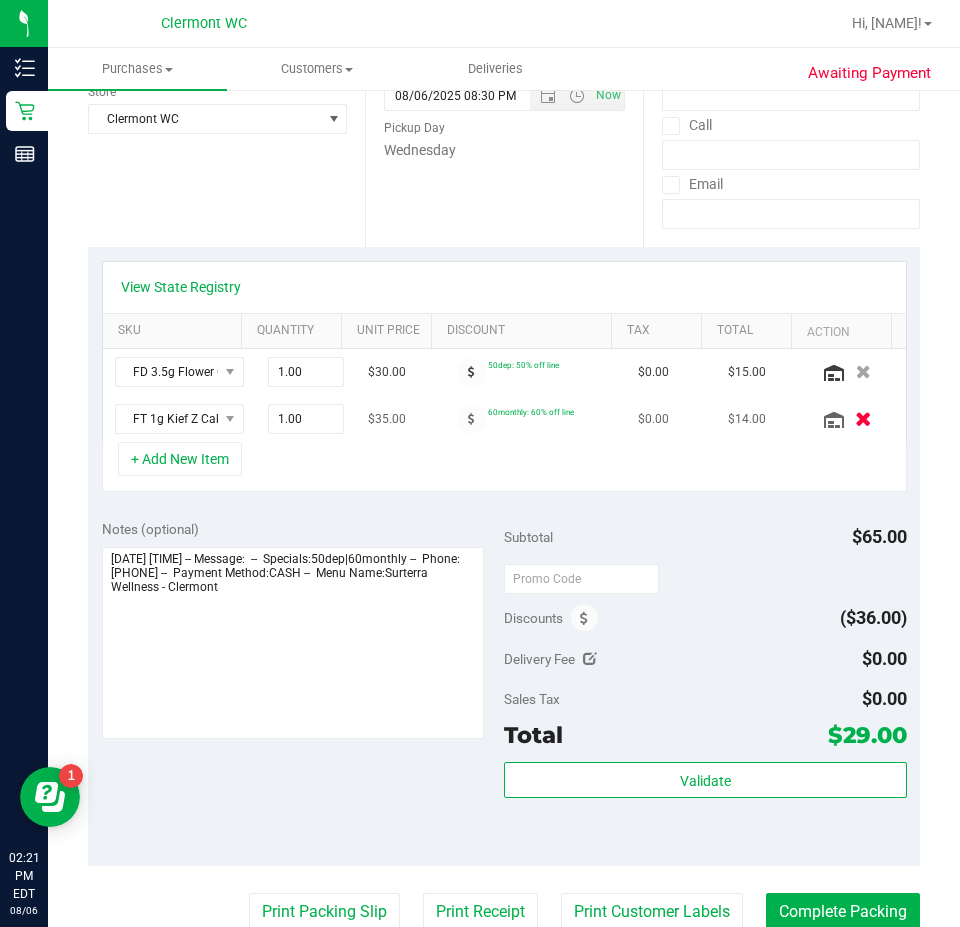 click at bounding box center (863, 419) 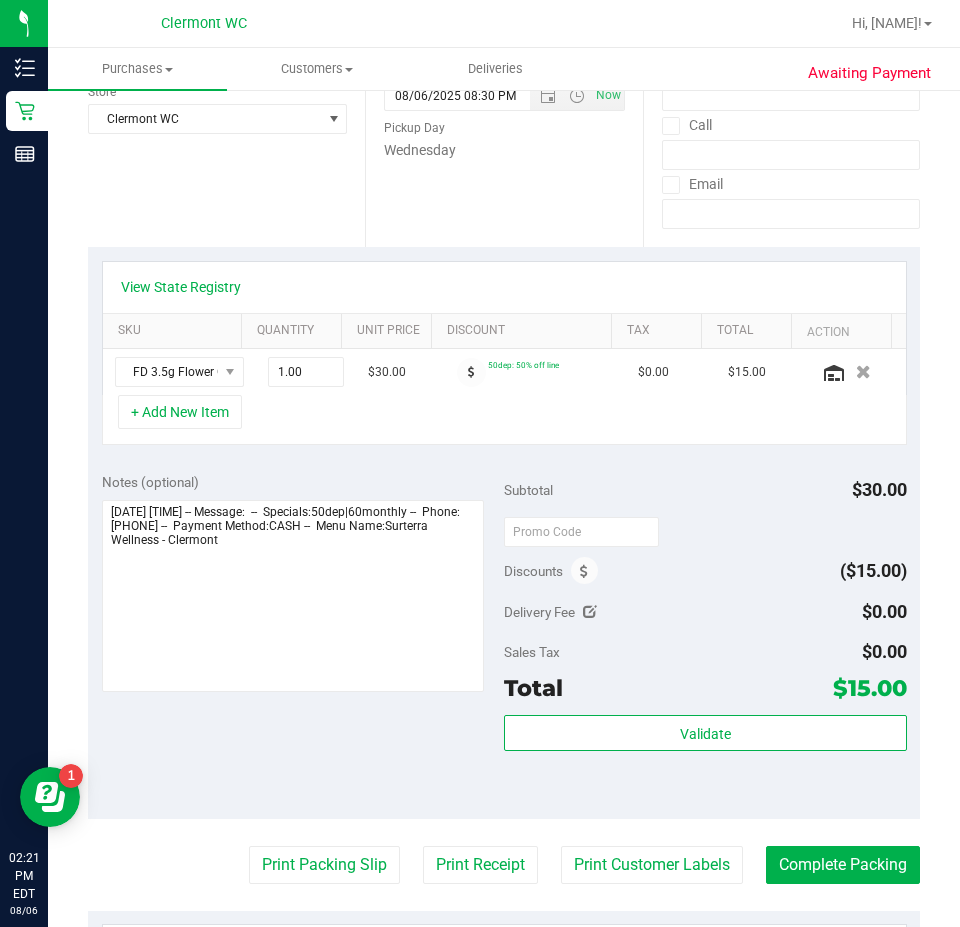 scroll, scrollTop: 0, scrollLeft: 0, axis: both 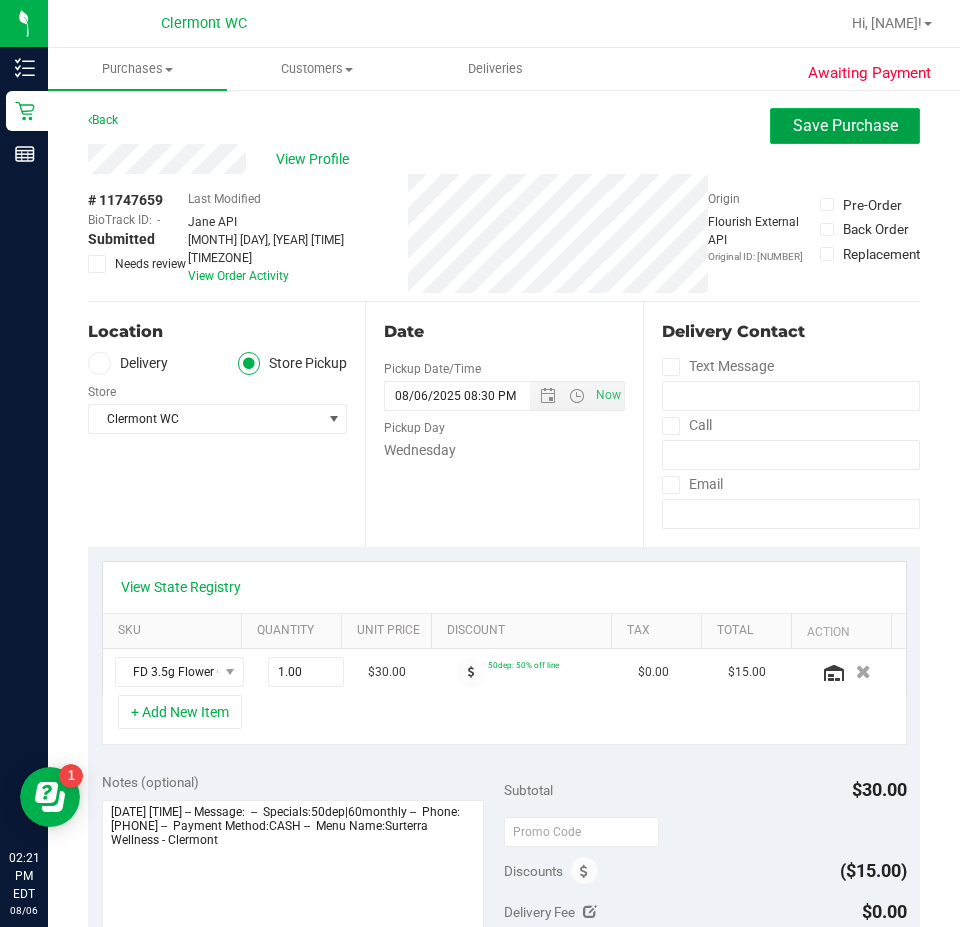 click on "Save Purchase" at bounding box center [845, 125] 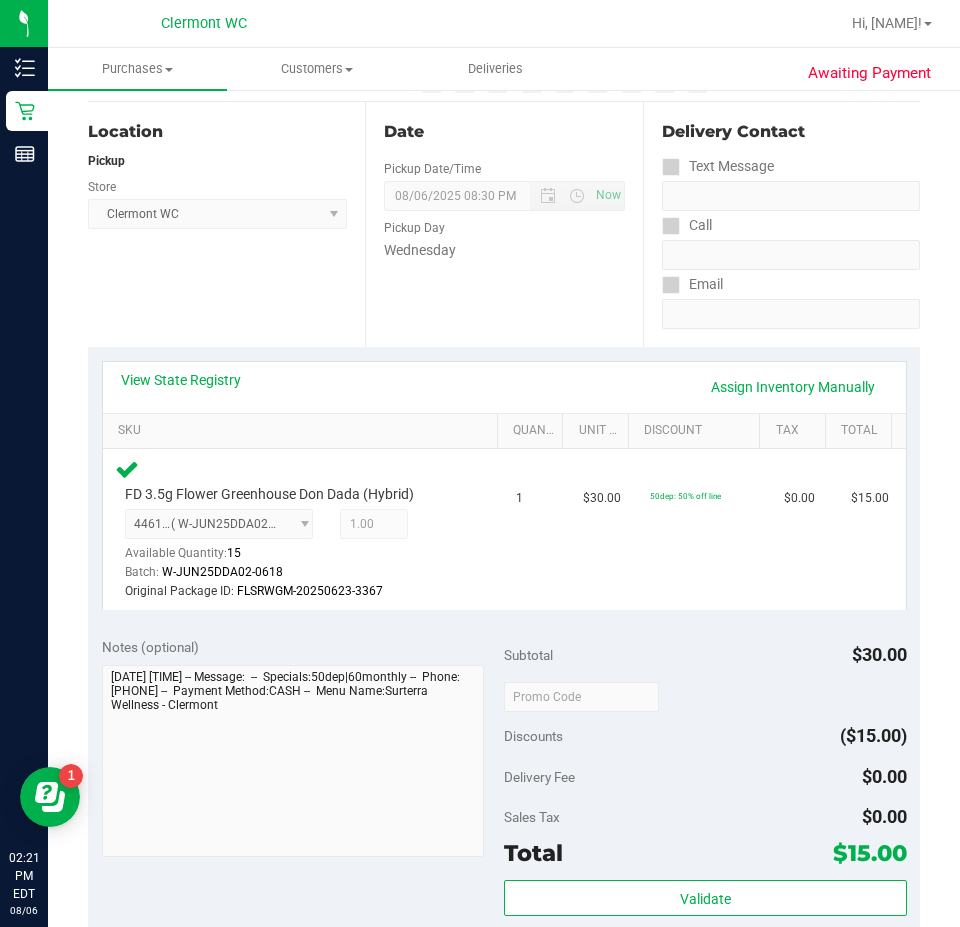 scroll, scrollTop: 400, scrollLeft: 0, axis: vertical 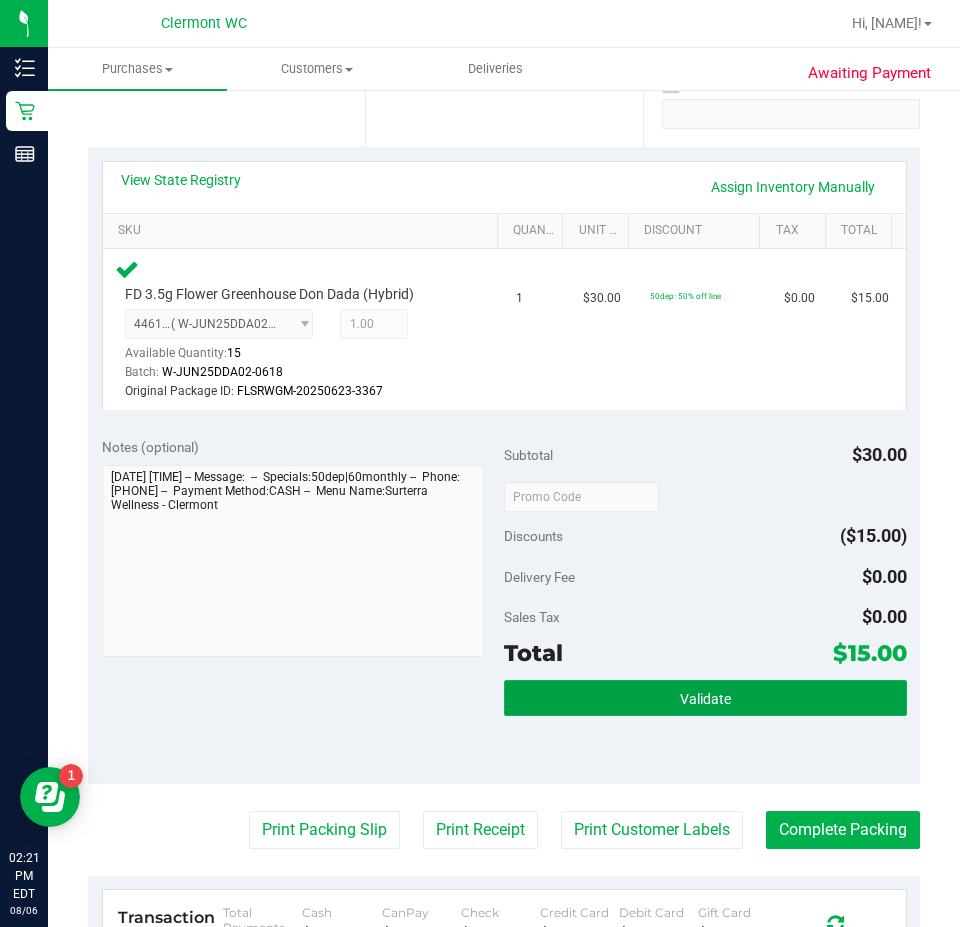 click on "Validate" at bounding box center (705, 698) 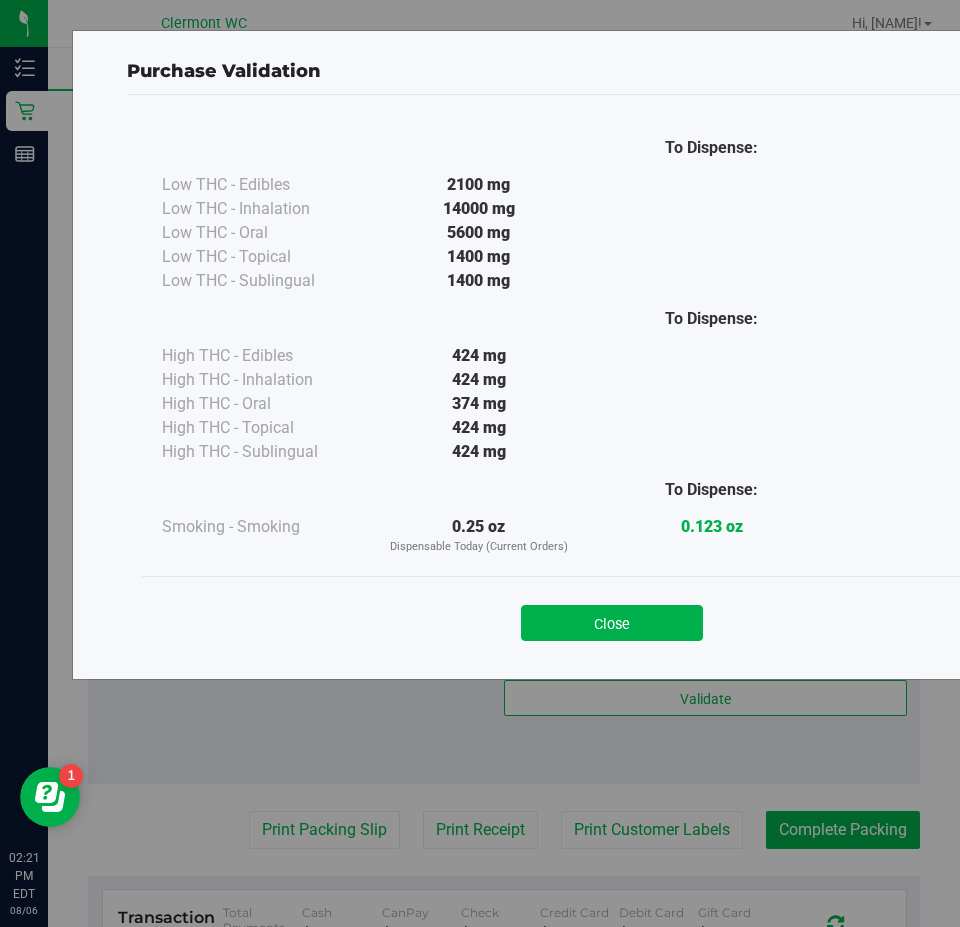 click on "Close" at bounding box center [612, 617] 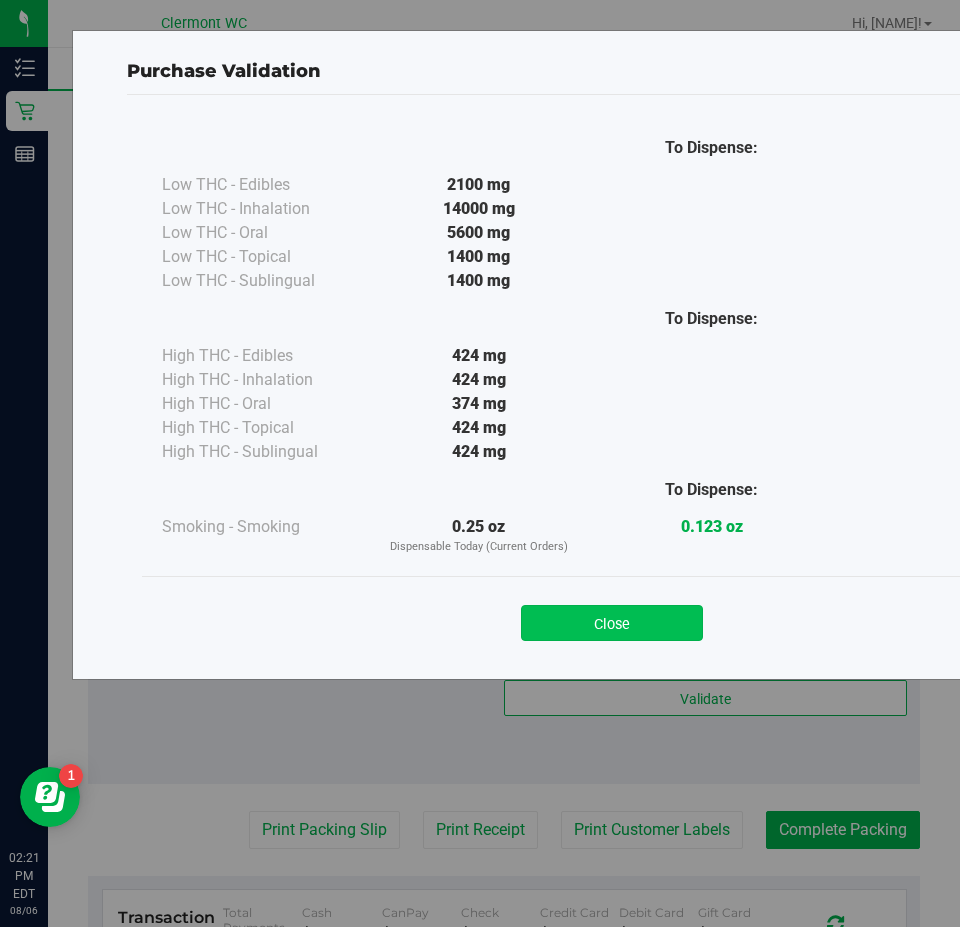 click on "Close" at bounding box center [612, 623] 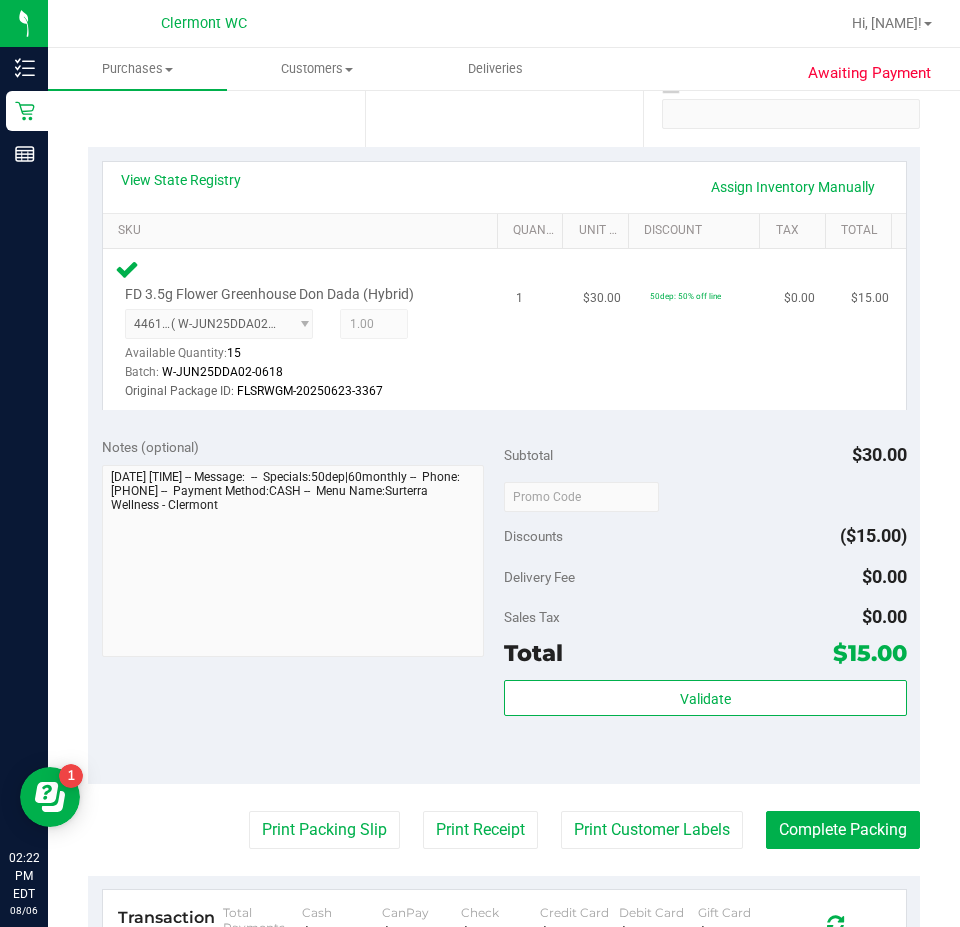 scroll, scrollTop: 0, scrollLeft: 0, axis: both 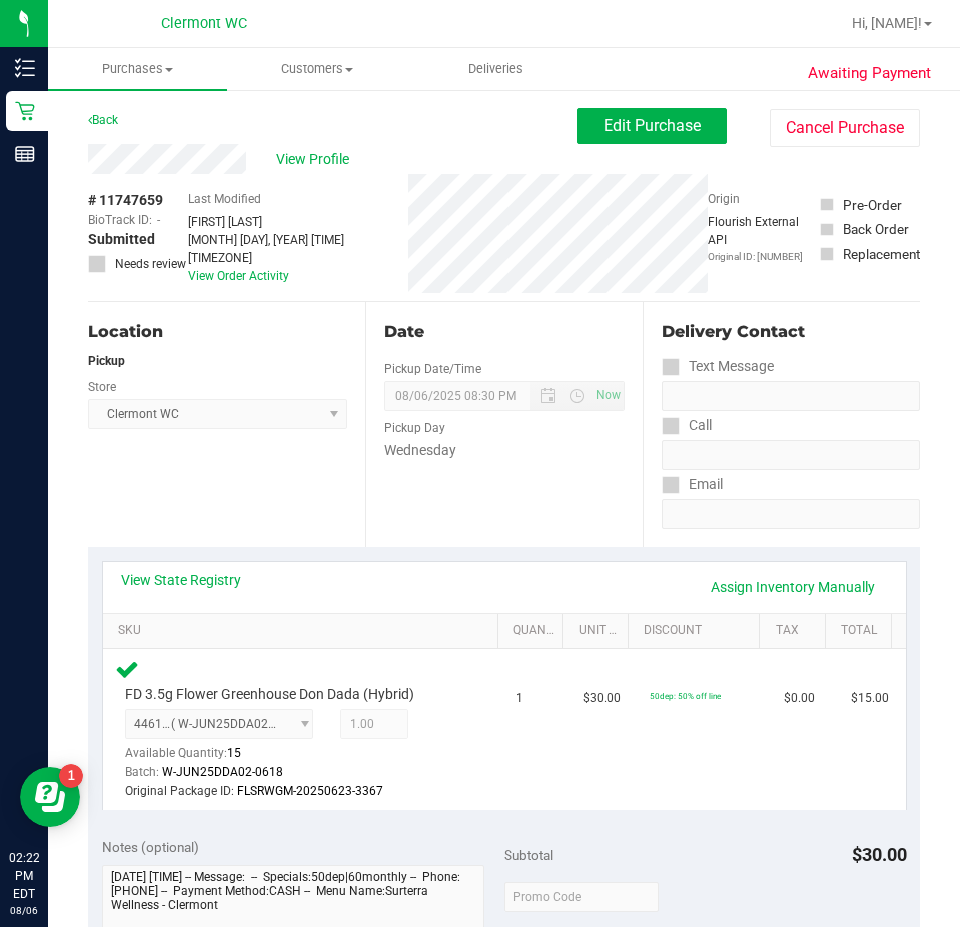 drag, startPoint x: 85, startPoint y: 204, endPoint x: 179, endPoint y: 193, distance: 94.641426 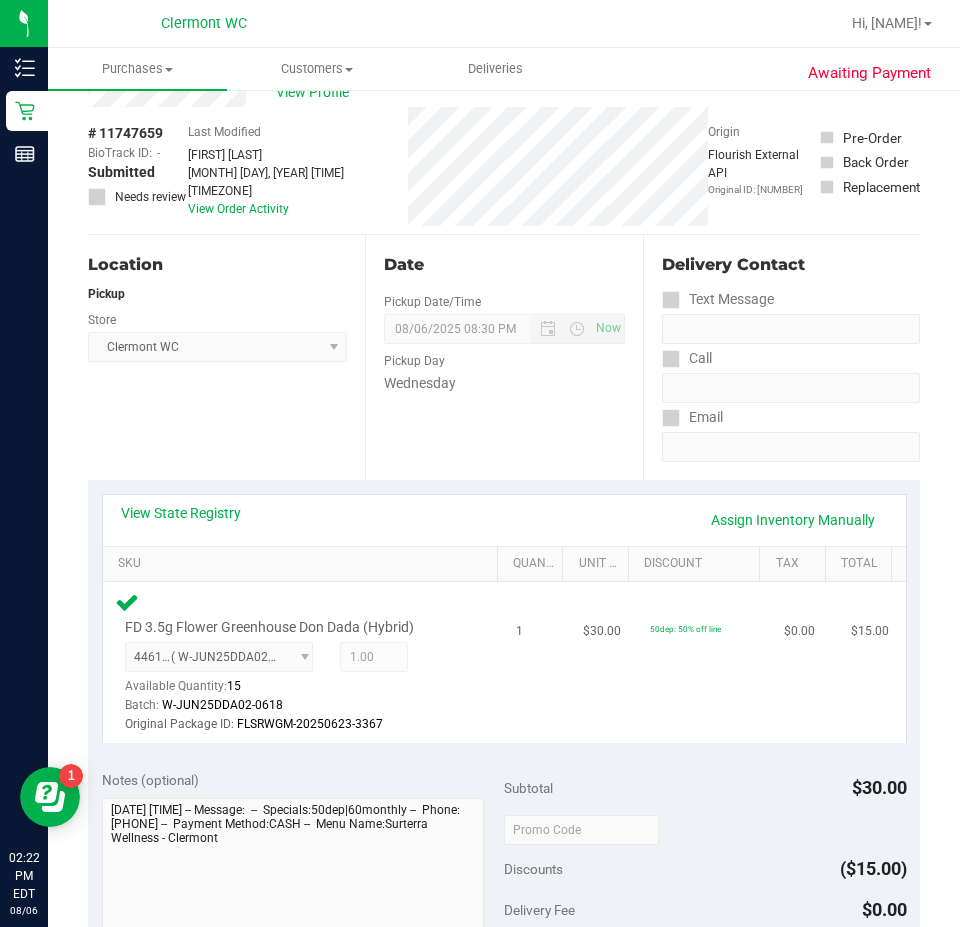 scroll, scrollTop: 200, scrollLeft: 0, axis: vertical 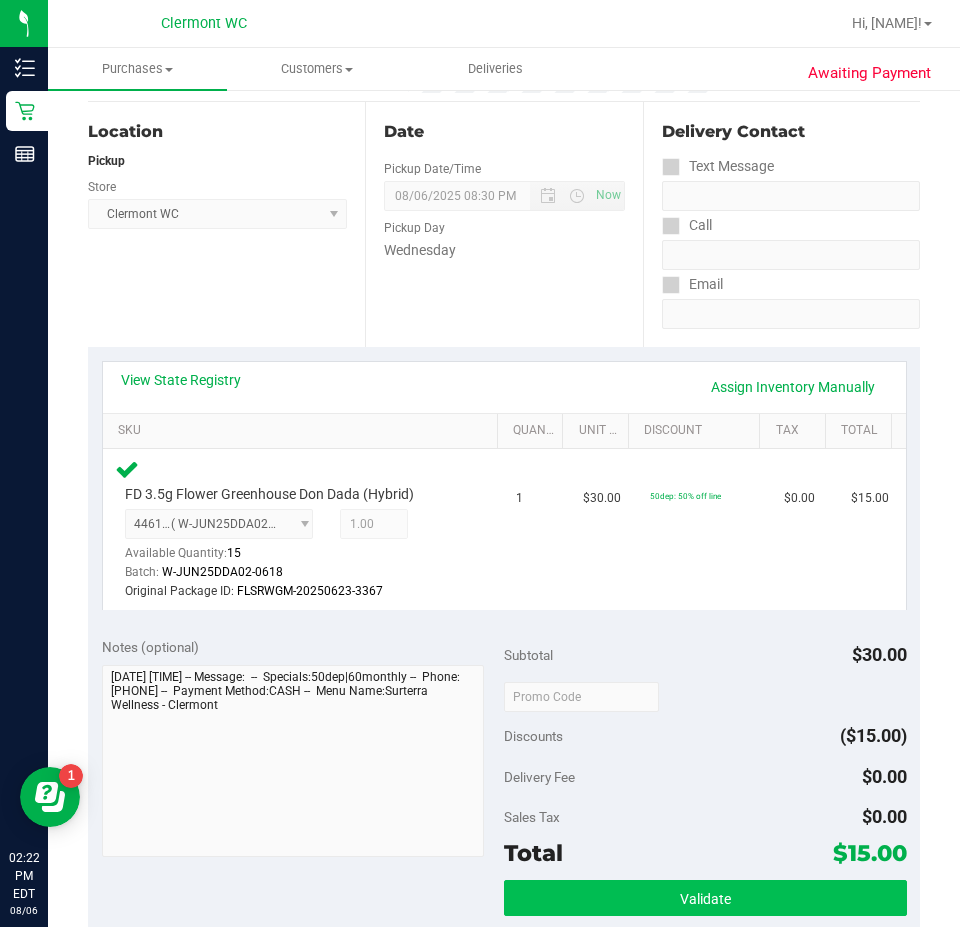 click on "Subtotal
$30.00
Discounts
($15.00)
Delivery Fee
$0.00
Sales Tax
$0.00
Total
$15.00
Validate" at bounding box center [705, 803] 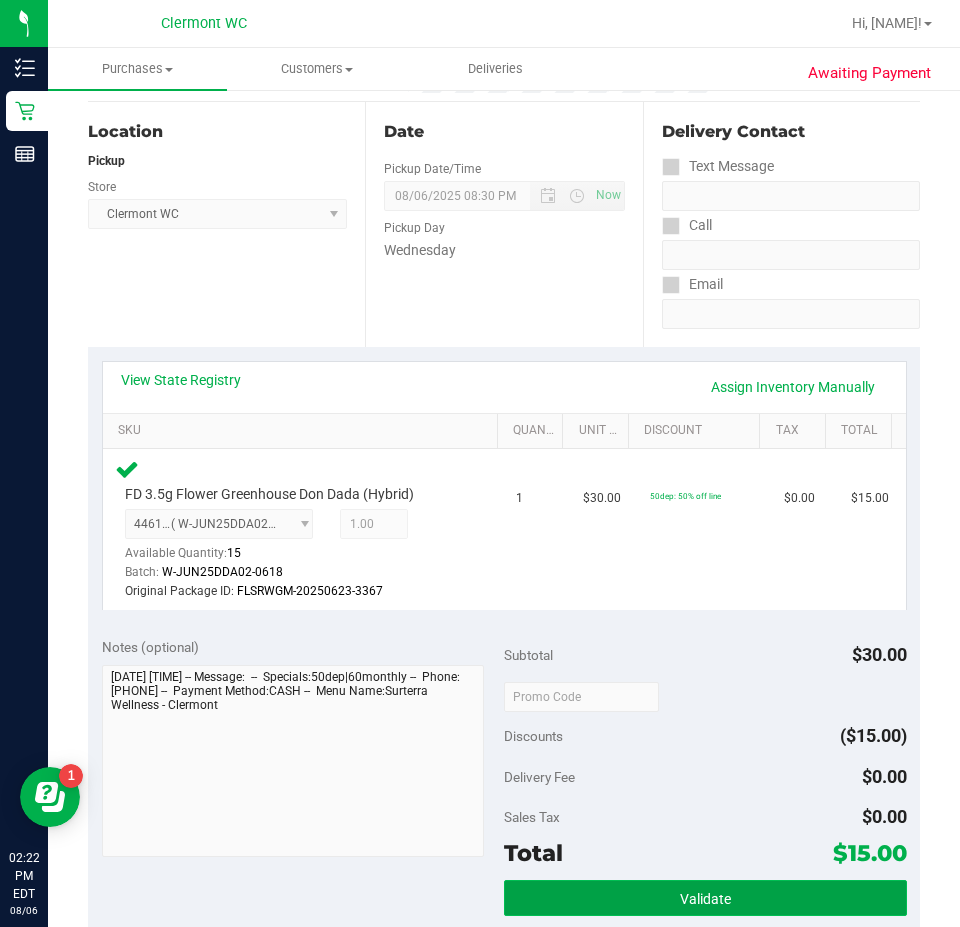 click on "Validate" at bounding box center (705, 898) 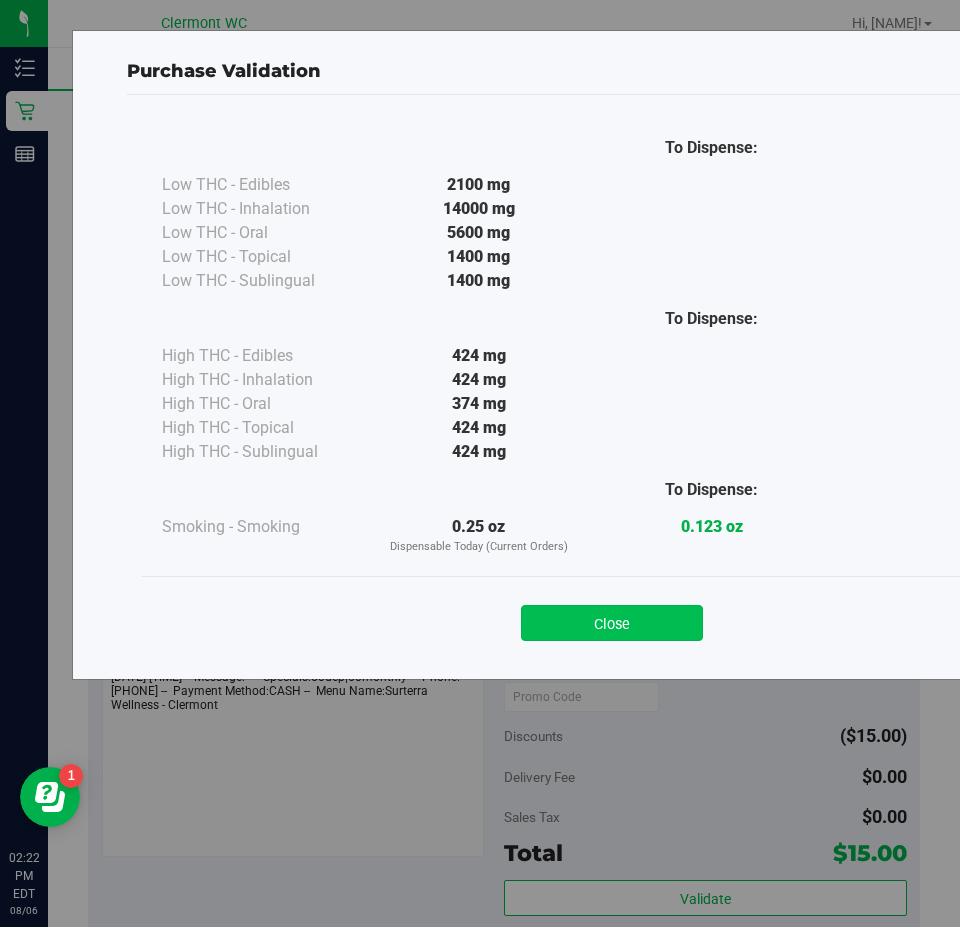 click on "Close" at bounding box center [612, 623] 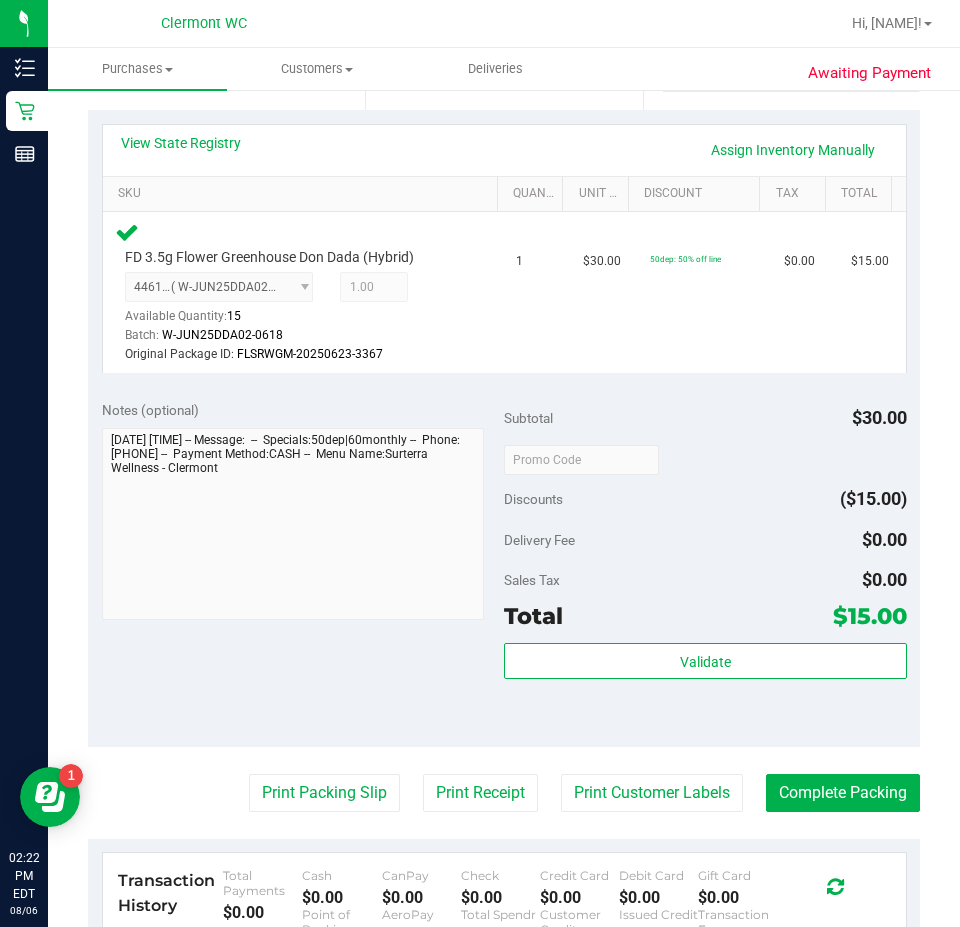 scroll, scrollTop: 500, scrollLeft: 0, axis: vertical 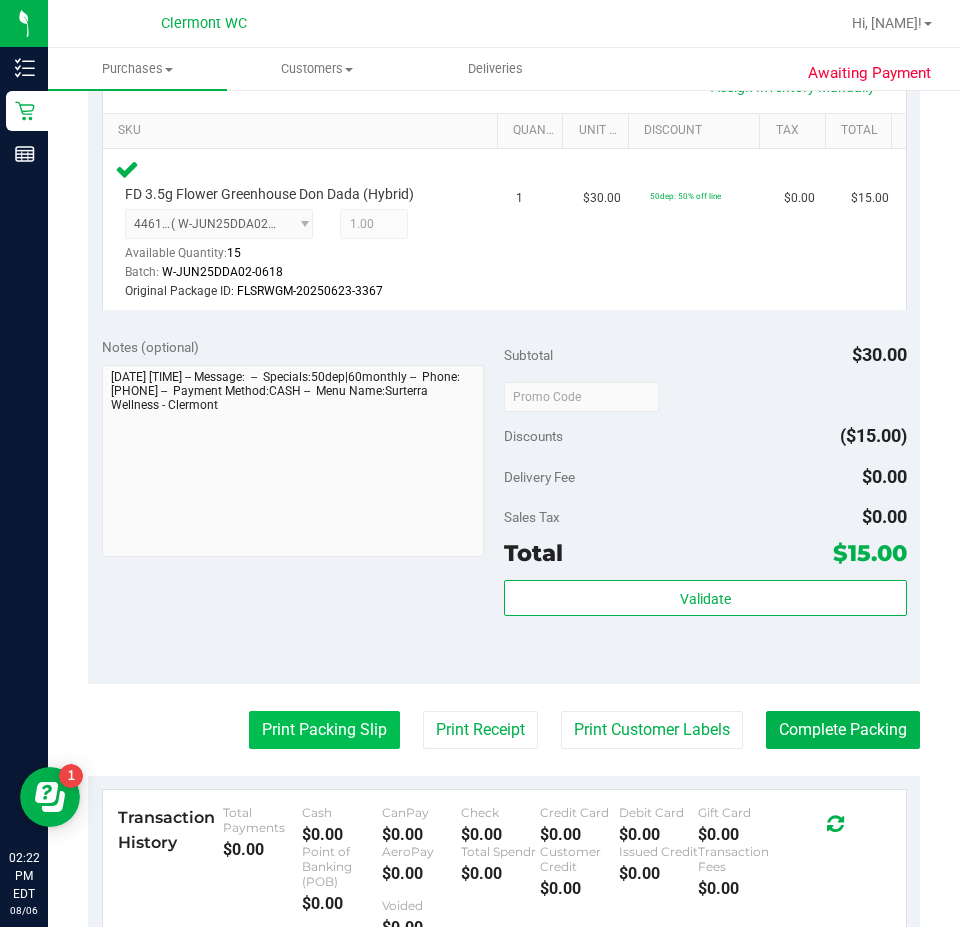 click on "Print Packing Slip" at bounding box center (324, 730) 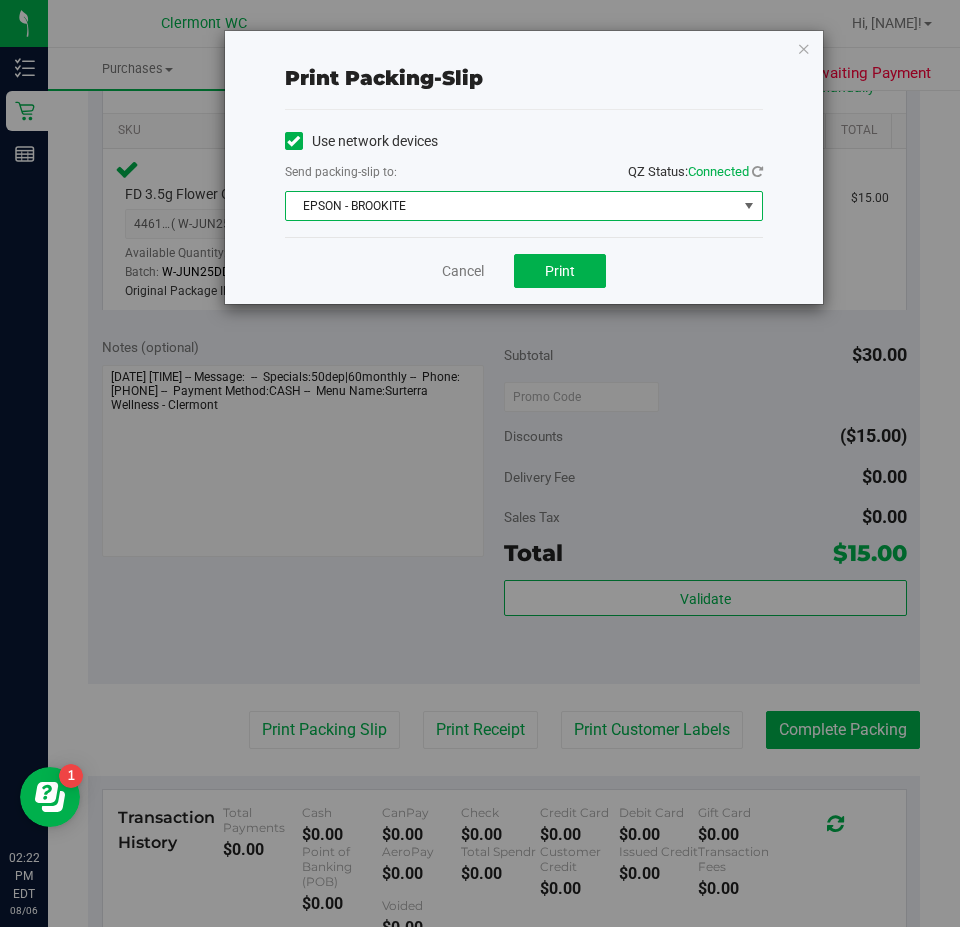 click on "EPSON - BROOKITE" at bounding box center (511, 206) 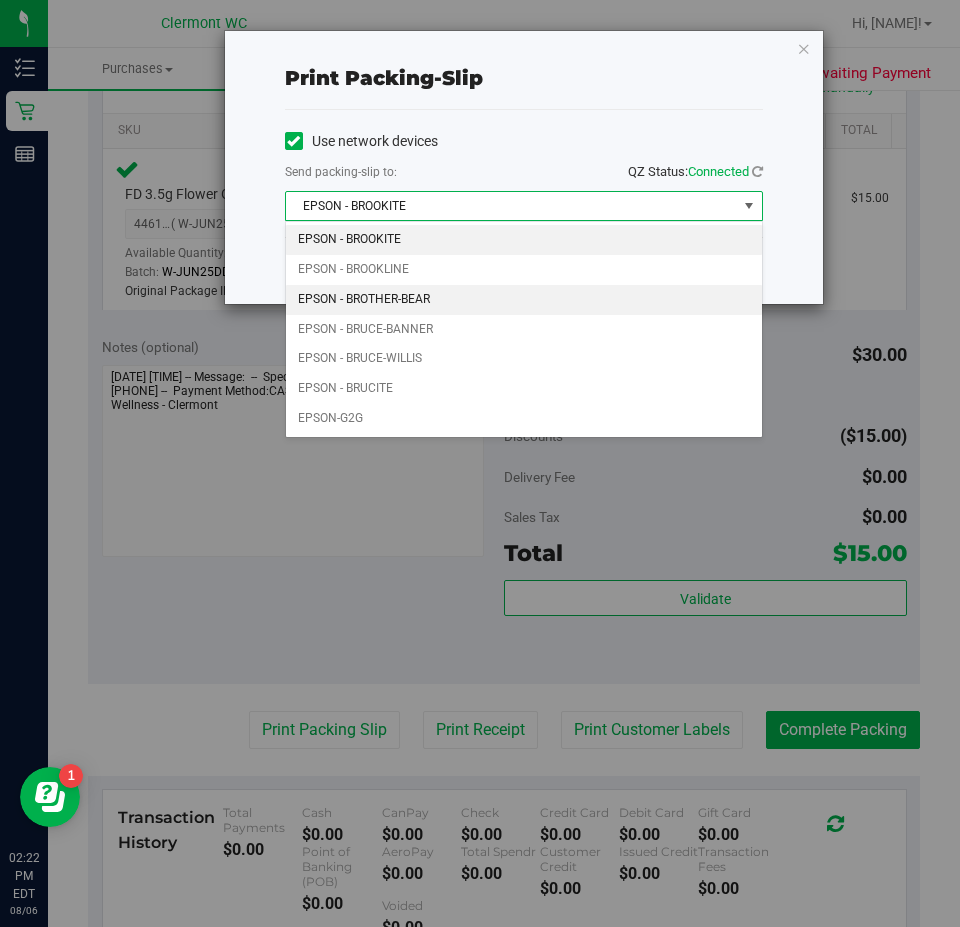 click on "EPSON - BROTHER-BEAR" at bounding box center (524, 300) 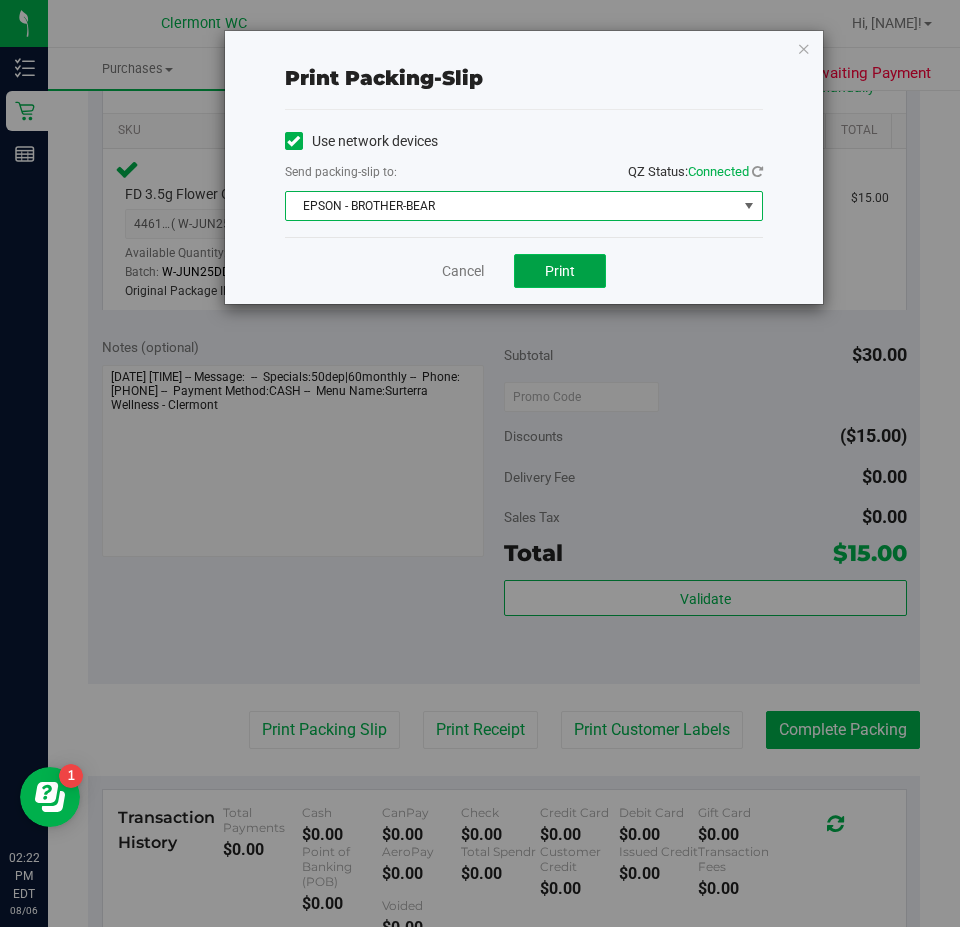 click on "Print" at bounding box center (560, 271) 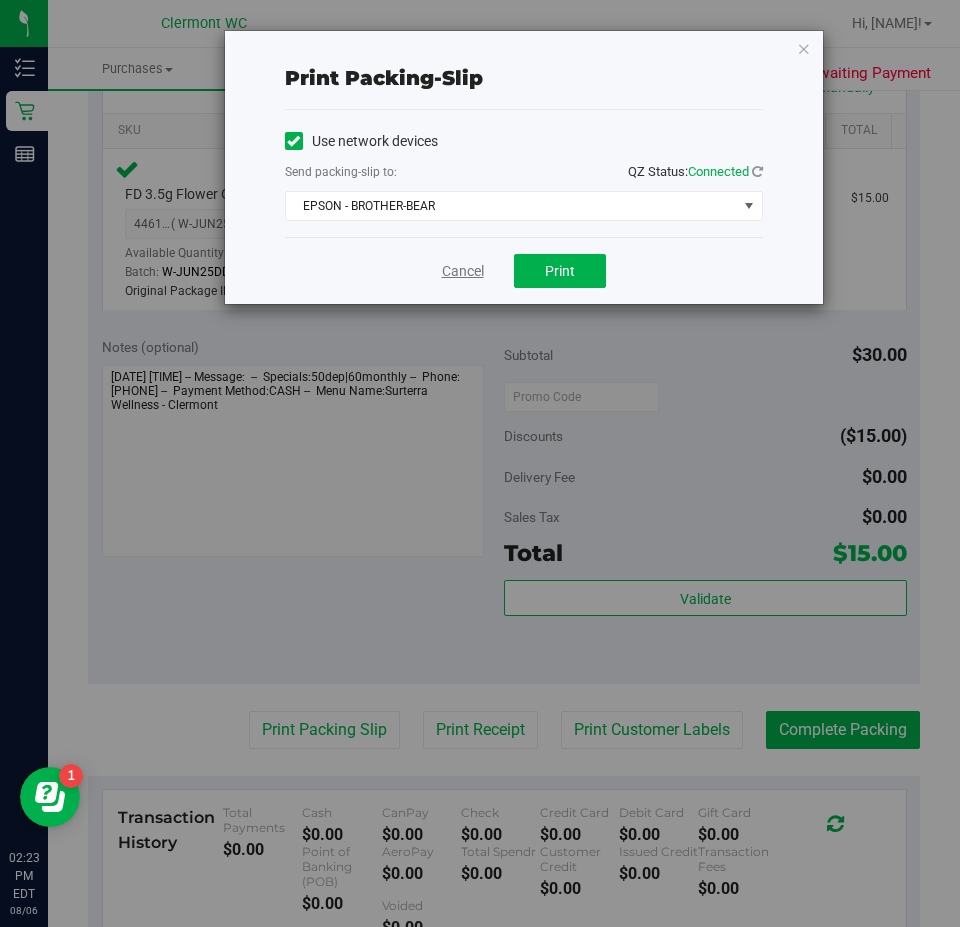 click on "Cancel" at bounding box center [463, 271] 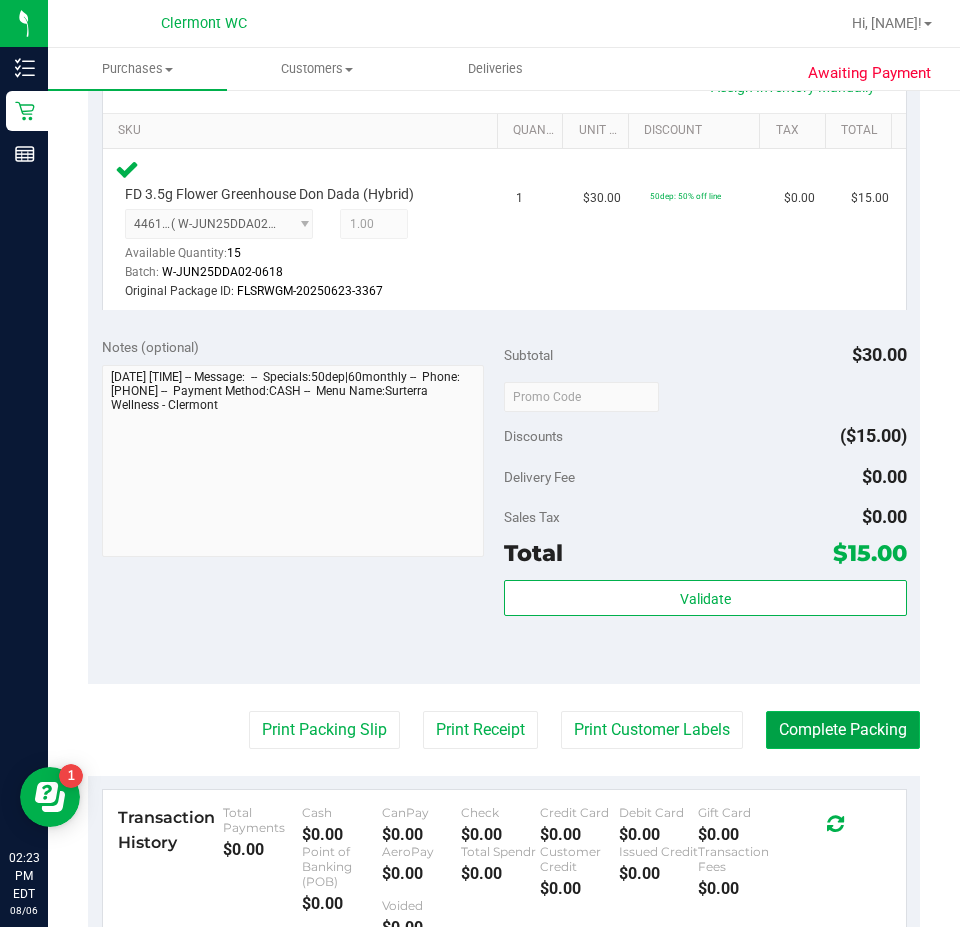 click on "Complete Packing" at bounding box center [843, 730] 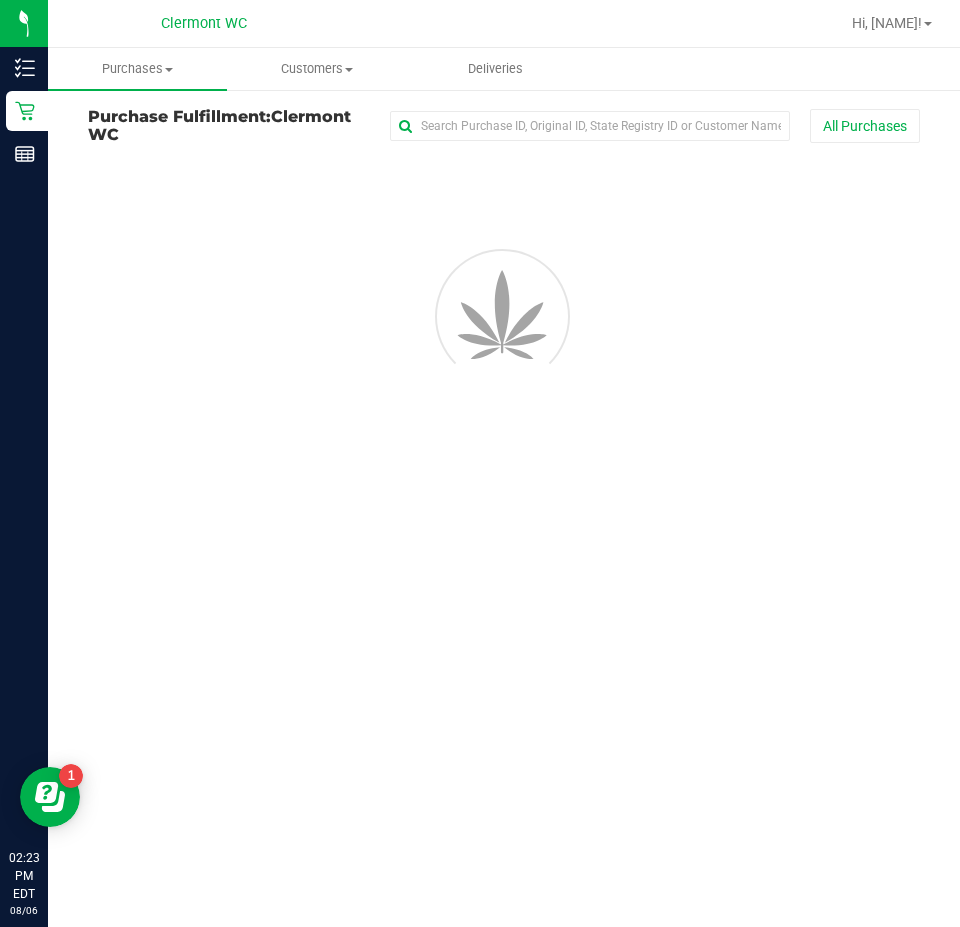scroll, scrollTop: 0, scrollLeft: 0, axis: both 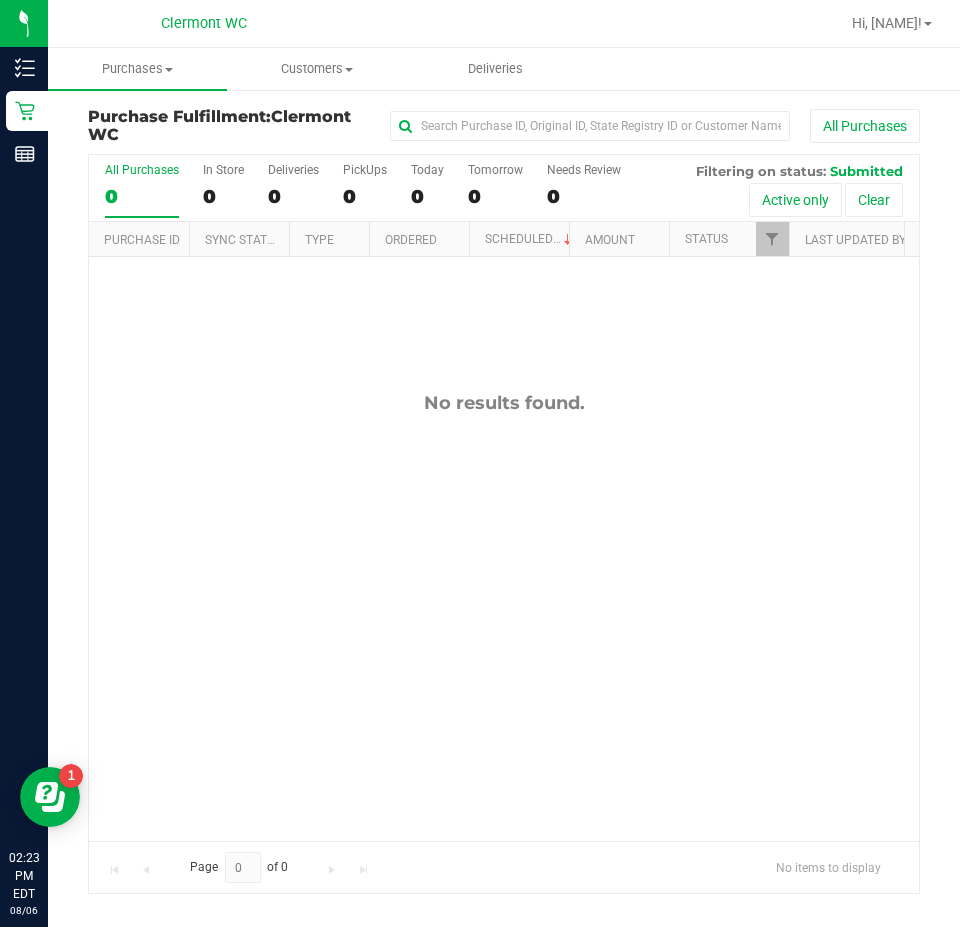 click on "No results found." at bounding box center [504, 616] 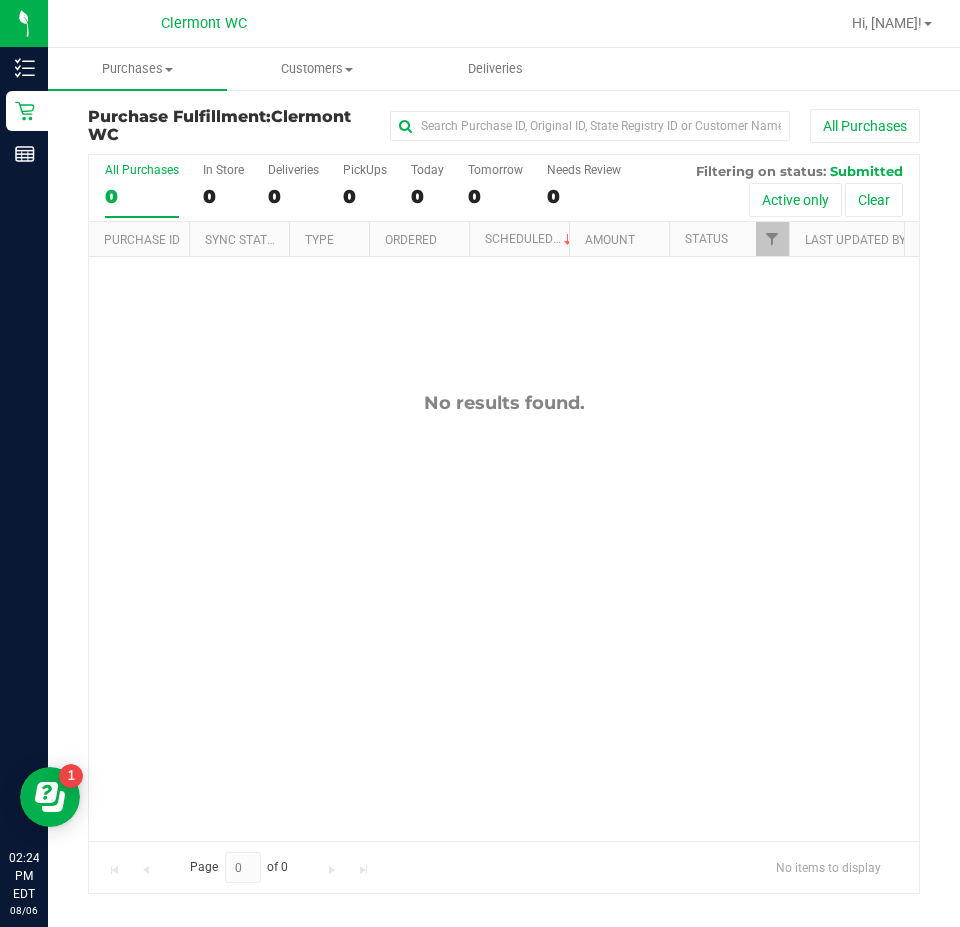 click on "All Purchases
0
In Store
0
Deliveries
0
PickUps
0
Today
0
Tomorrow
0
Needs Review
0
Filtering on status:
Submitted
Active only
Clear
Purchase ID Sync Status Type Ordered 0" at bounding box center (504, 523) 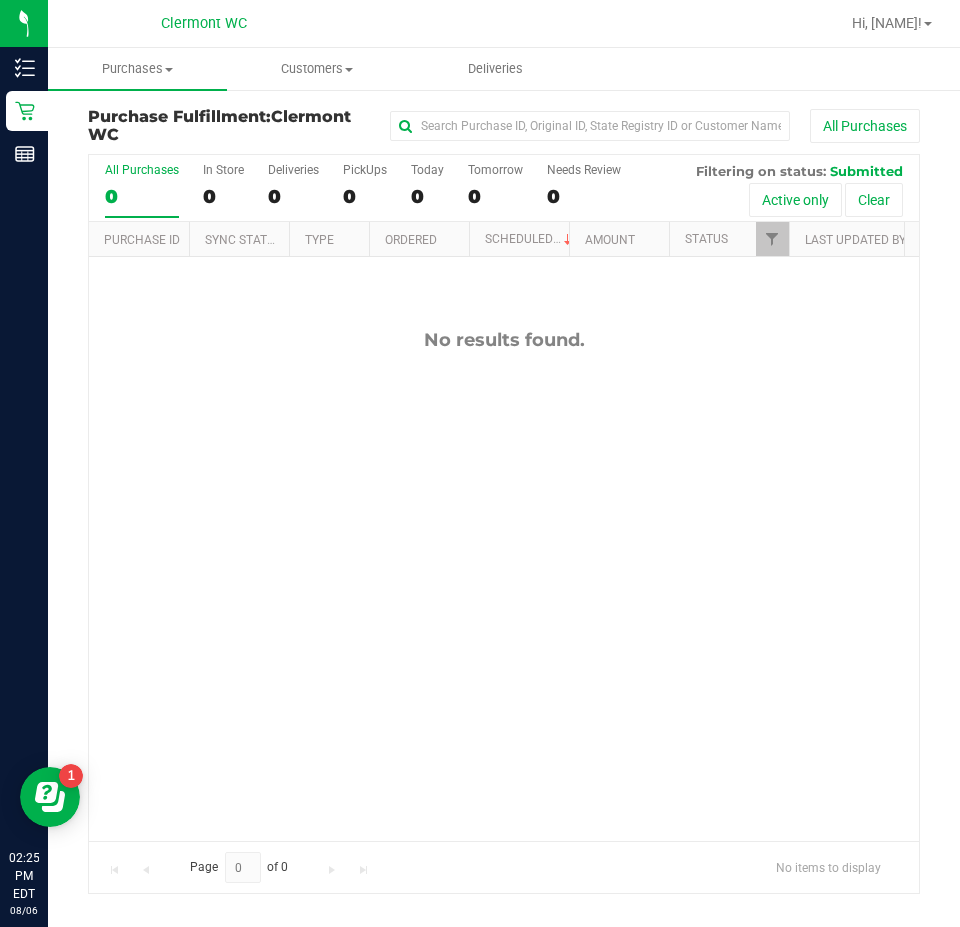 scroll, scrollTop: 0, scrollLeft: 0, axis: both 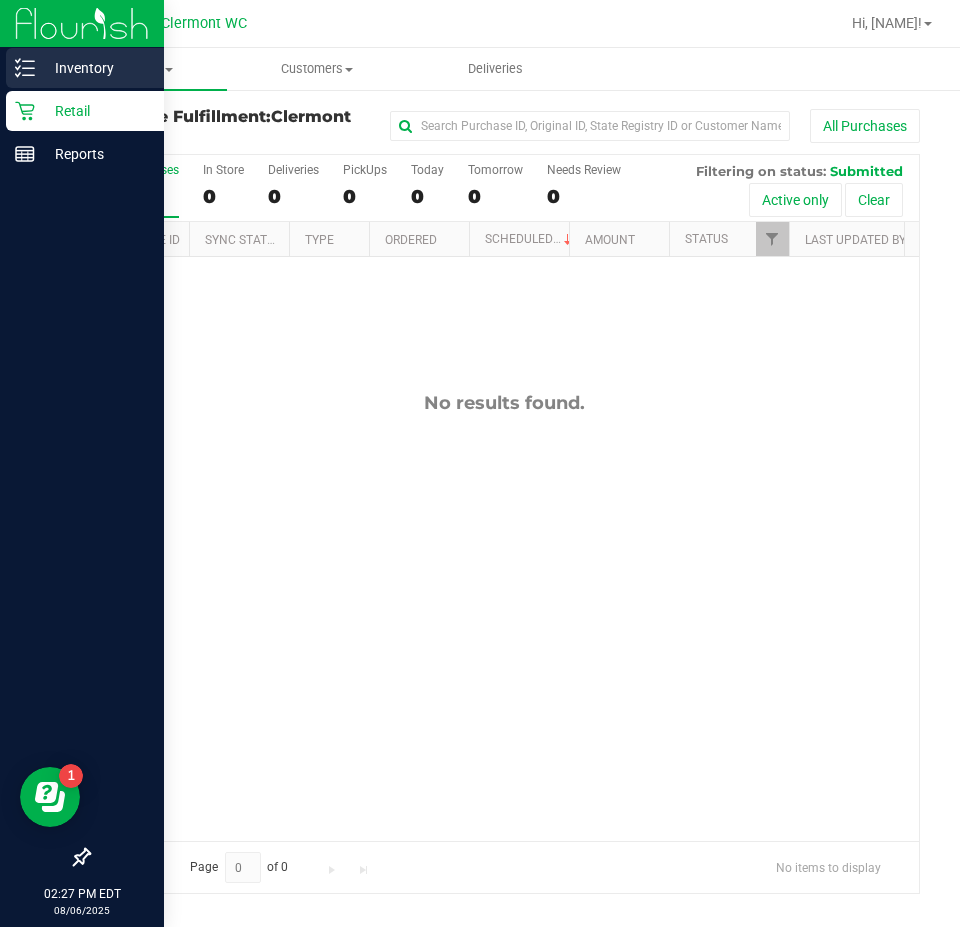 click on "Inventory" at bounding box center (85, 68) 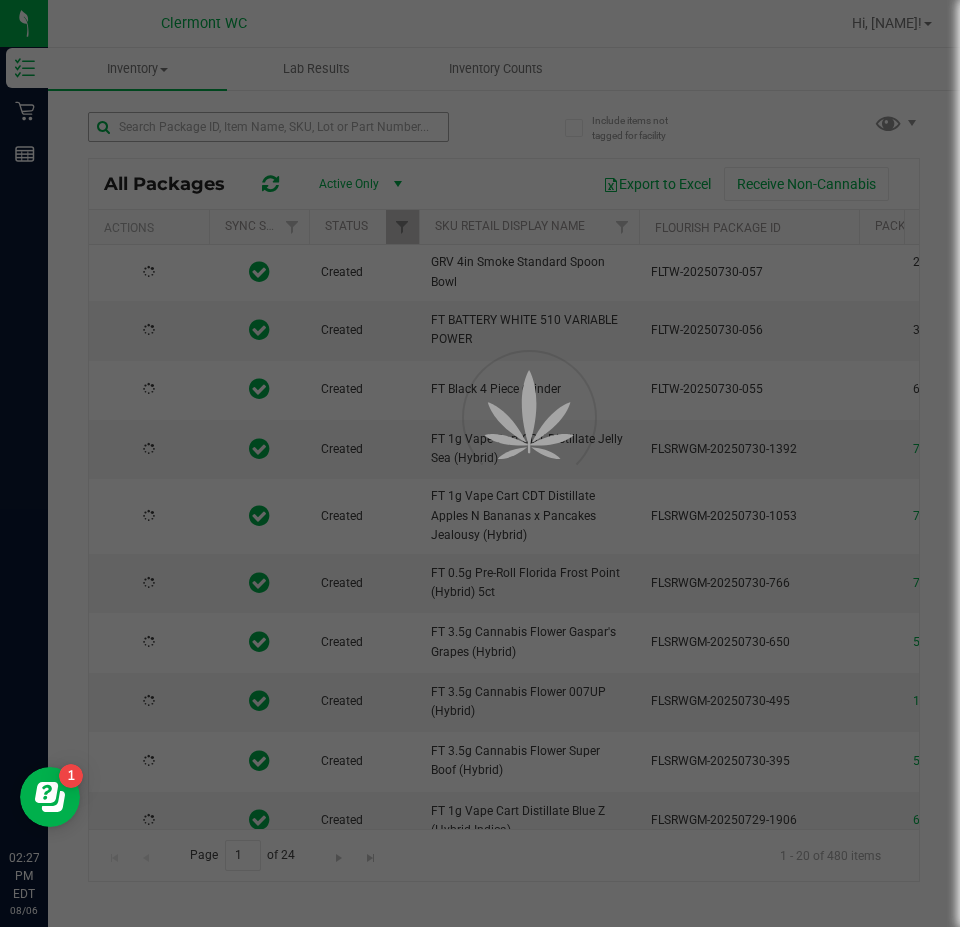 click at bounding box center [480, 463] 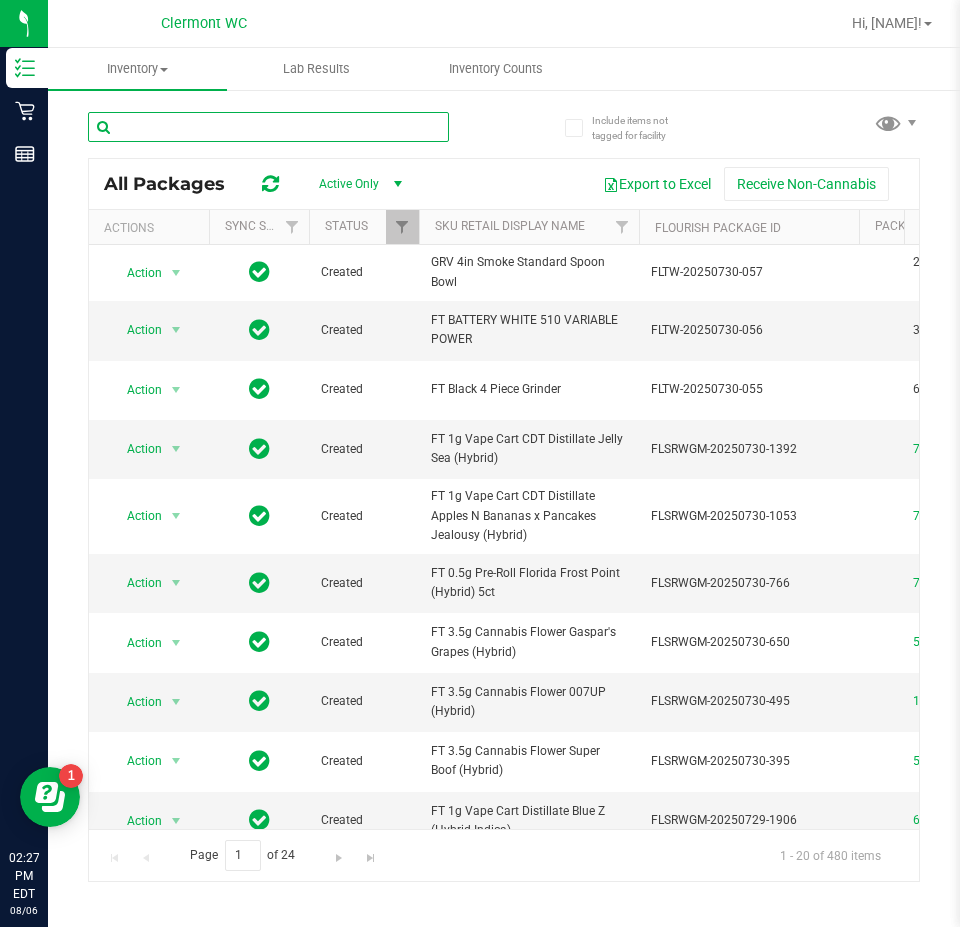 click at bounding box center [268, 127] 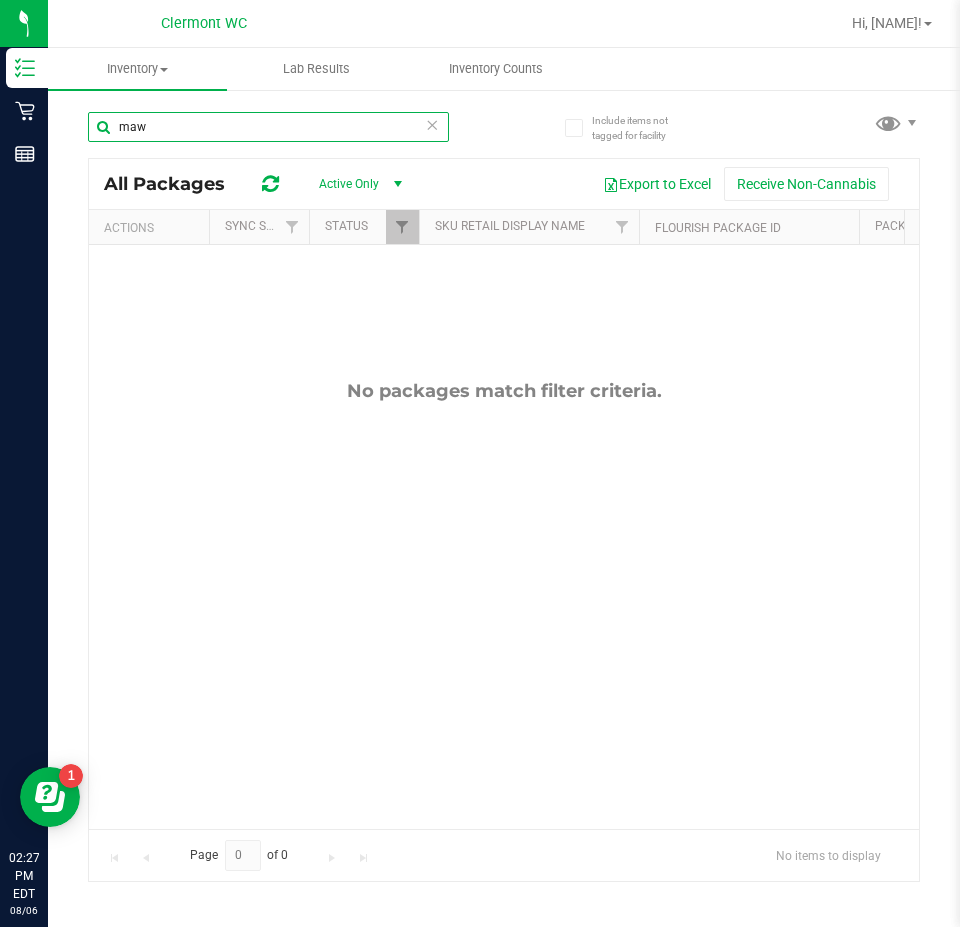 type on "maw" 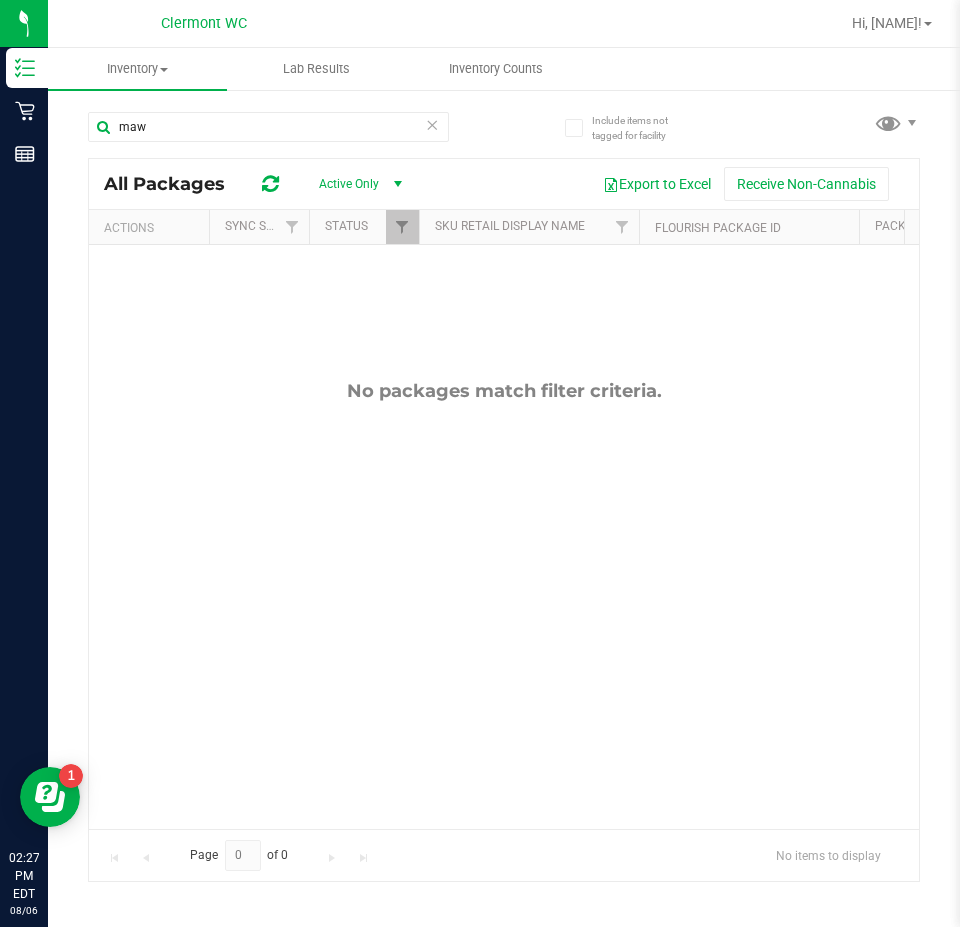 click at bounding box center (432, 124) 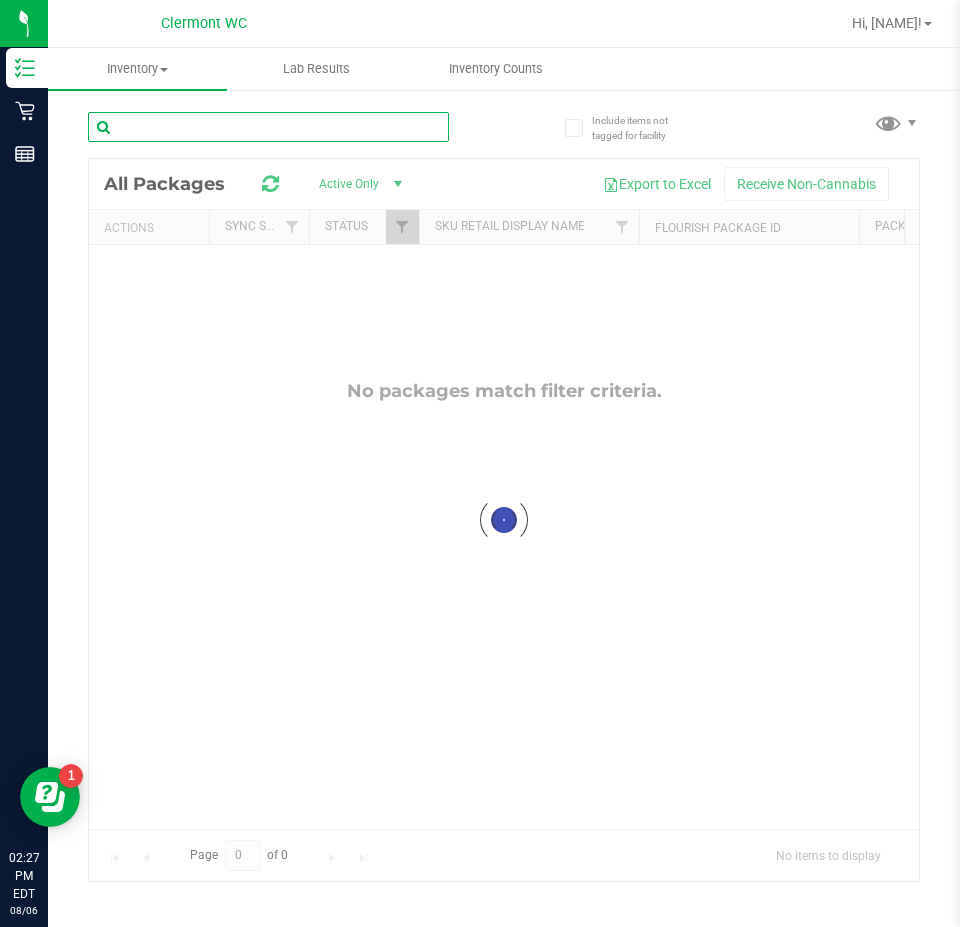 click at bounding box center [268, 127] 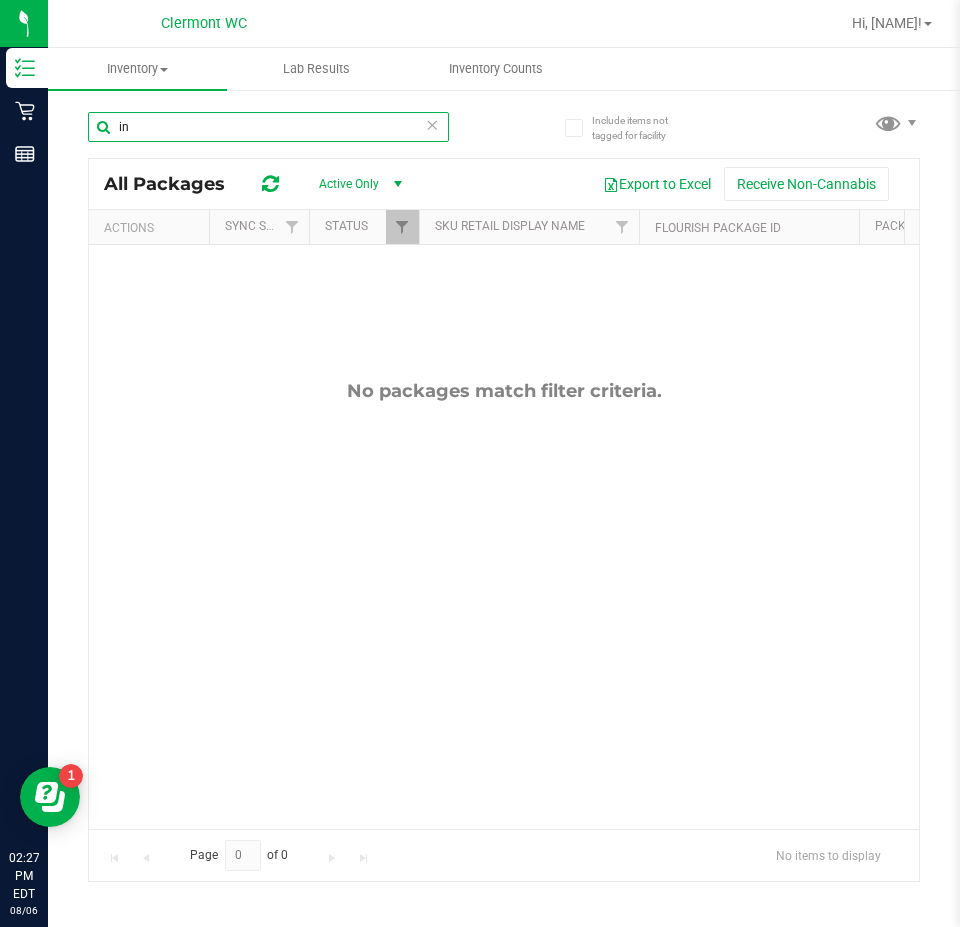type on "i" 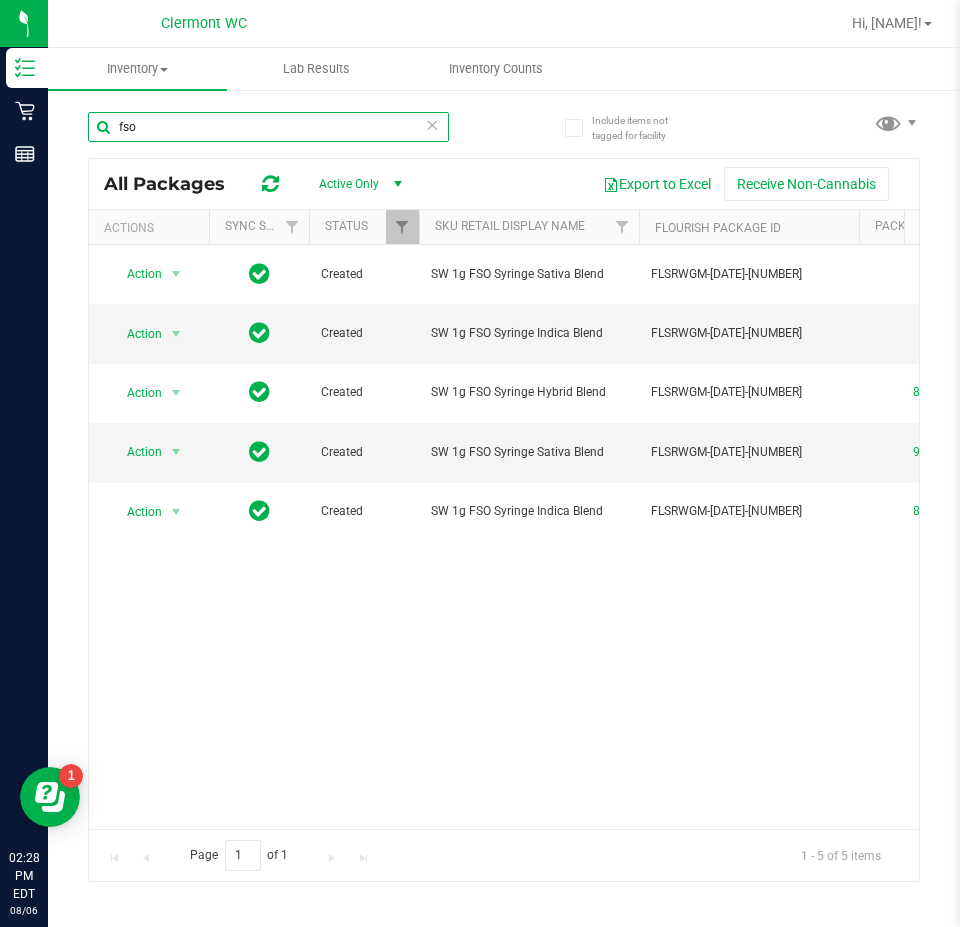 scroll, scrollTop: 0, scrollLeft: 271, axis: horizontal 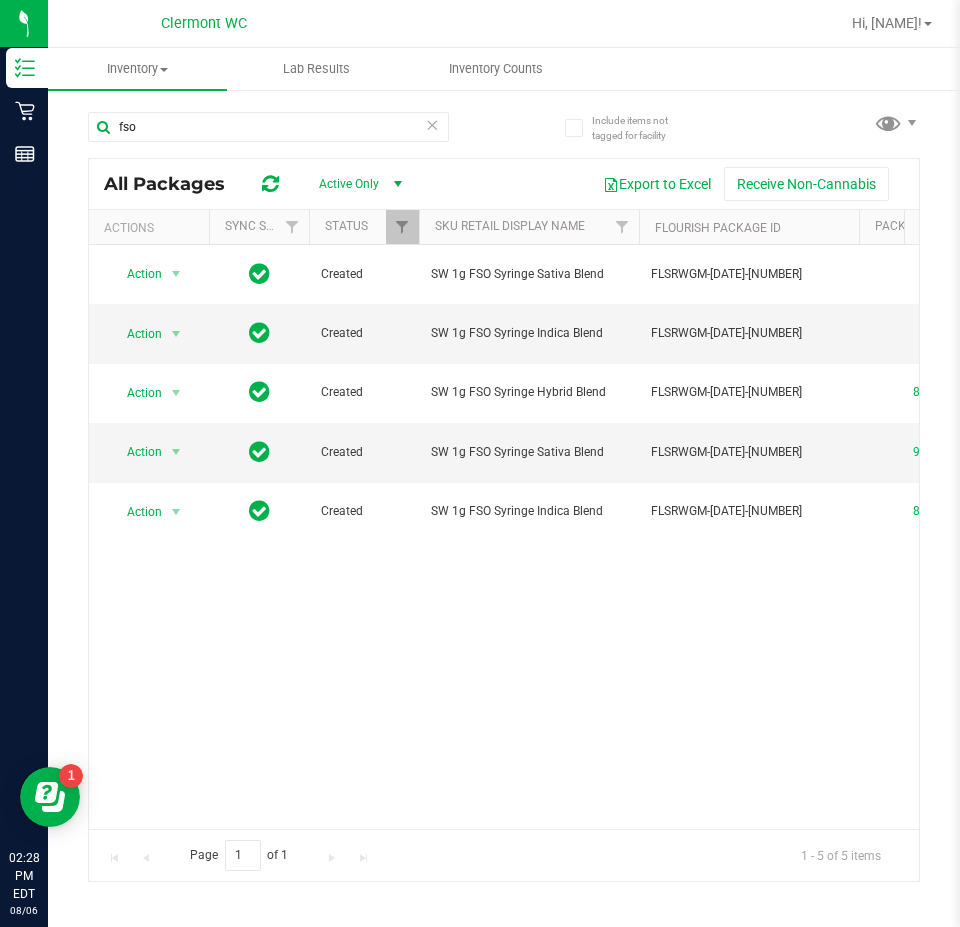 click at bounding box center (432, 124) 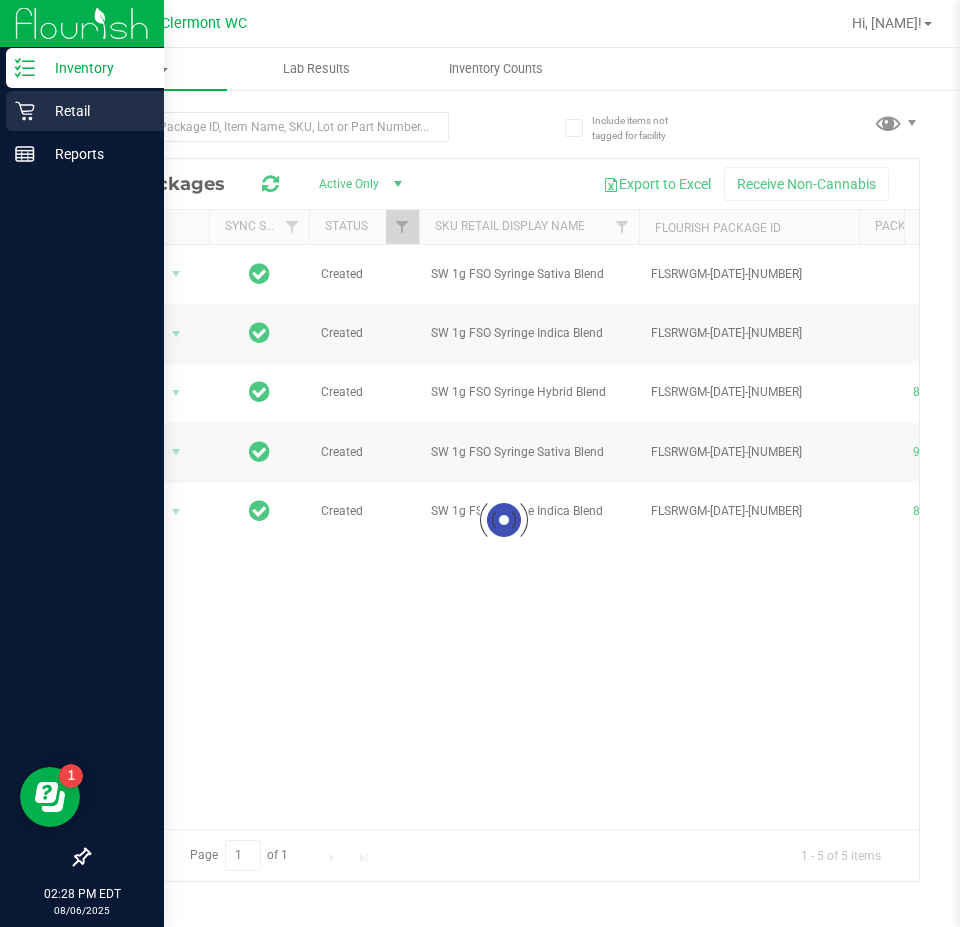 click on "Retail" at bounding box center (85, 111) 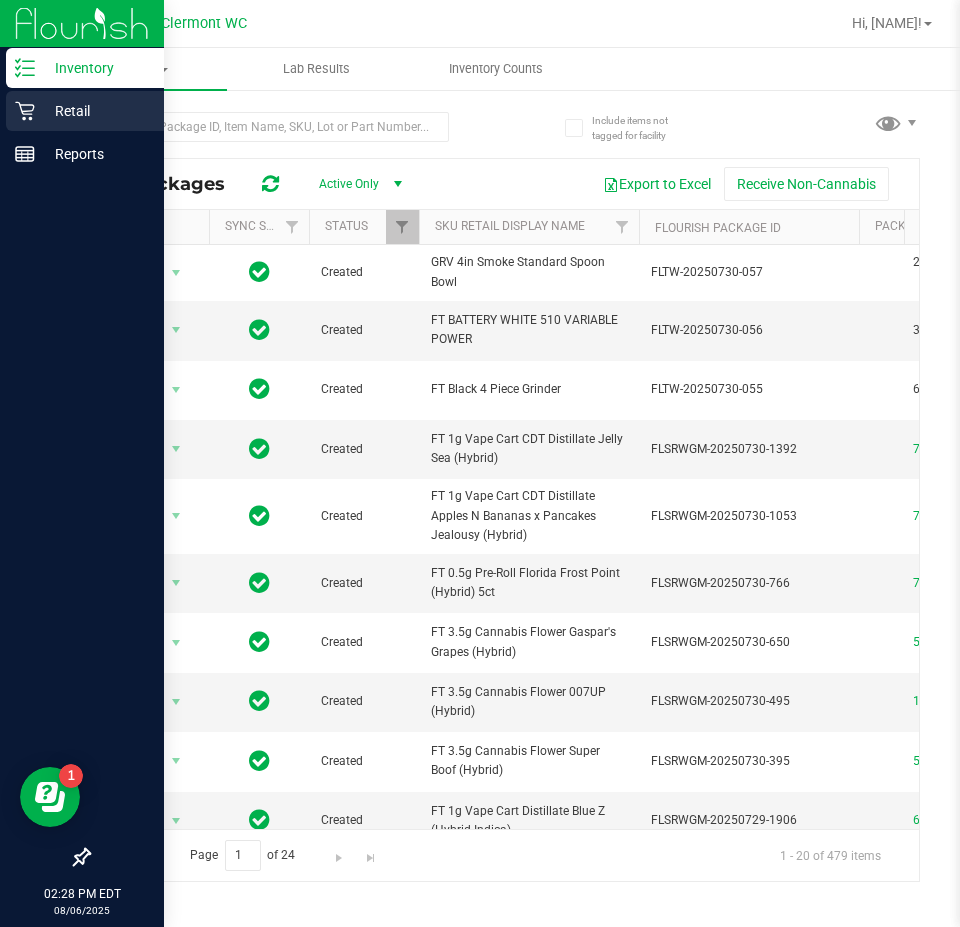 click on "Retail" at bounding box center (85, 111) 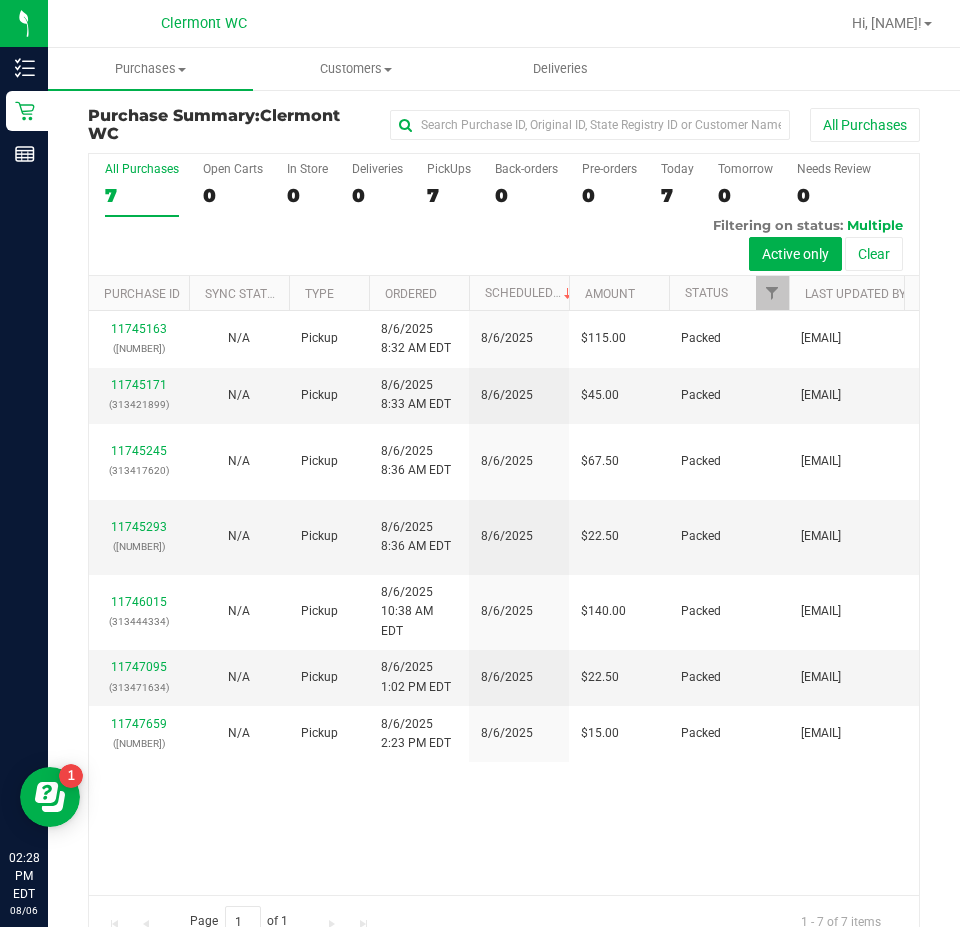 scroll, scrollTop: 0, scrollLeft: 0, axis: both 